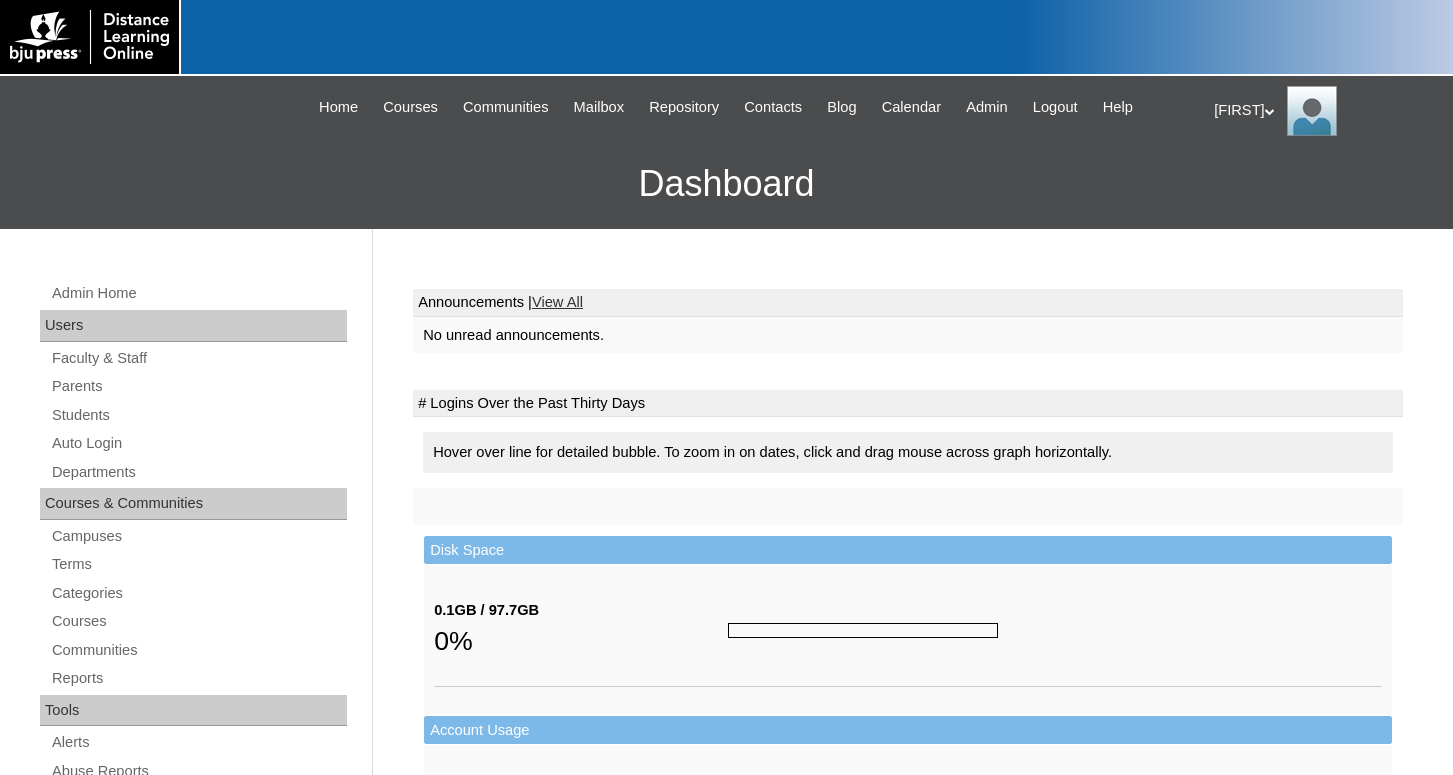 scroll, scrollTop: 0, scrollLeft: 0, axis: both 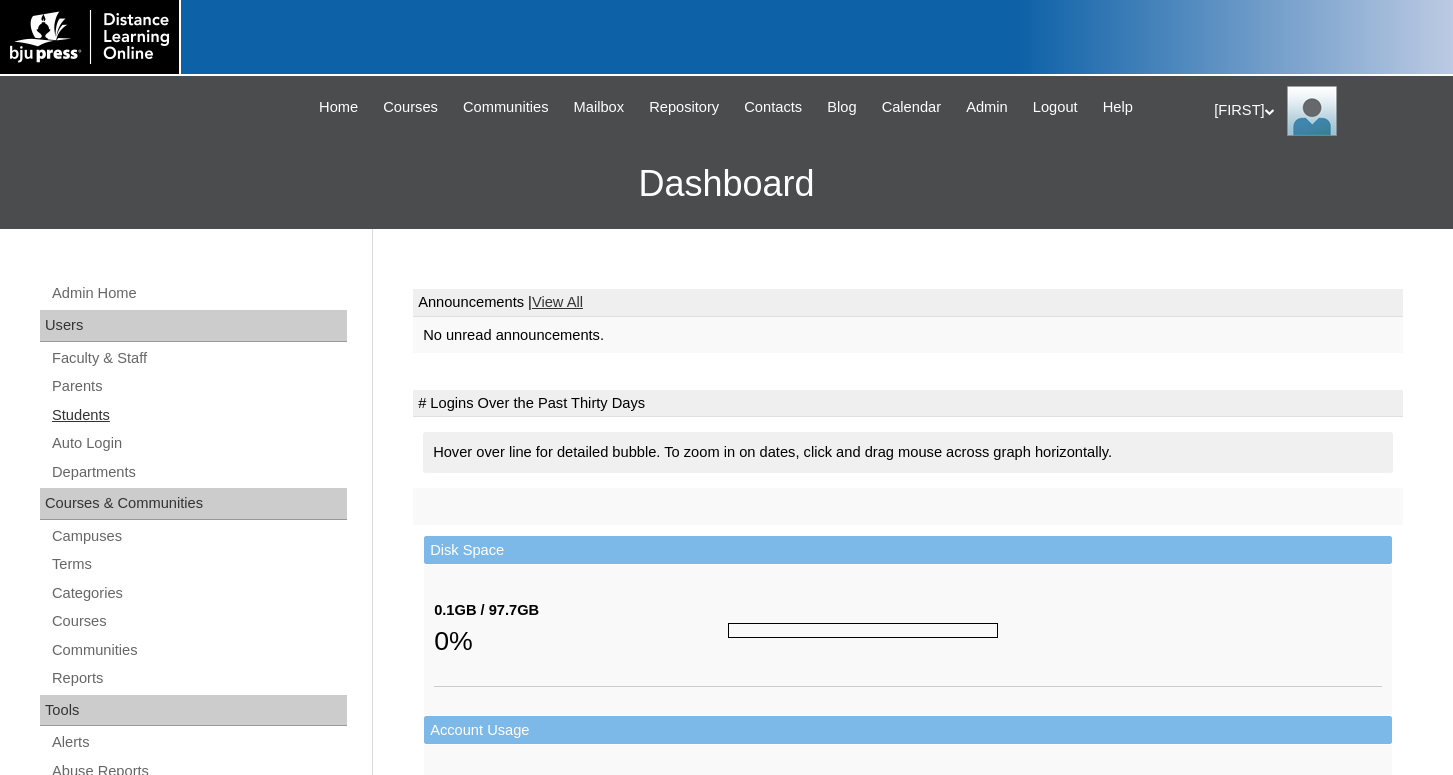click on "Students" at bounding box center [198, 415] 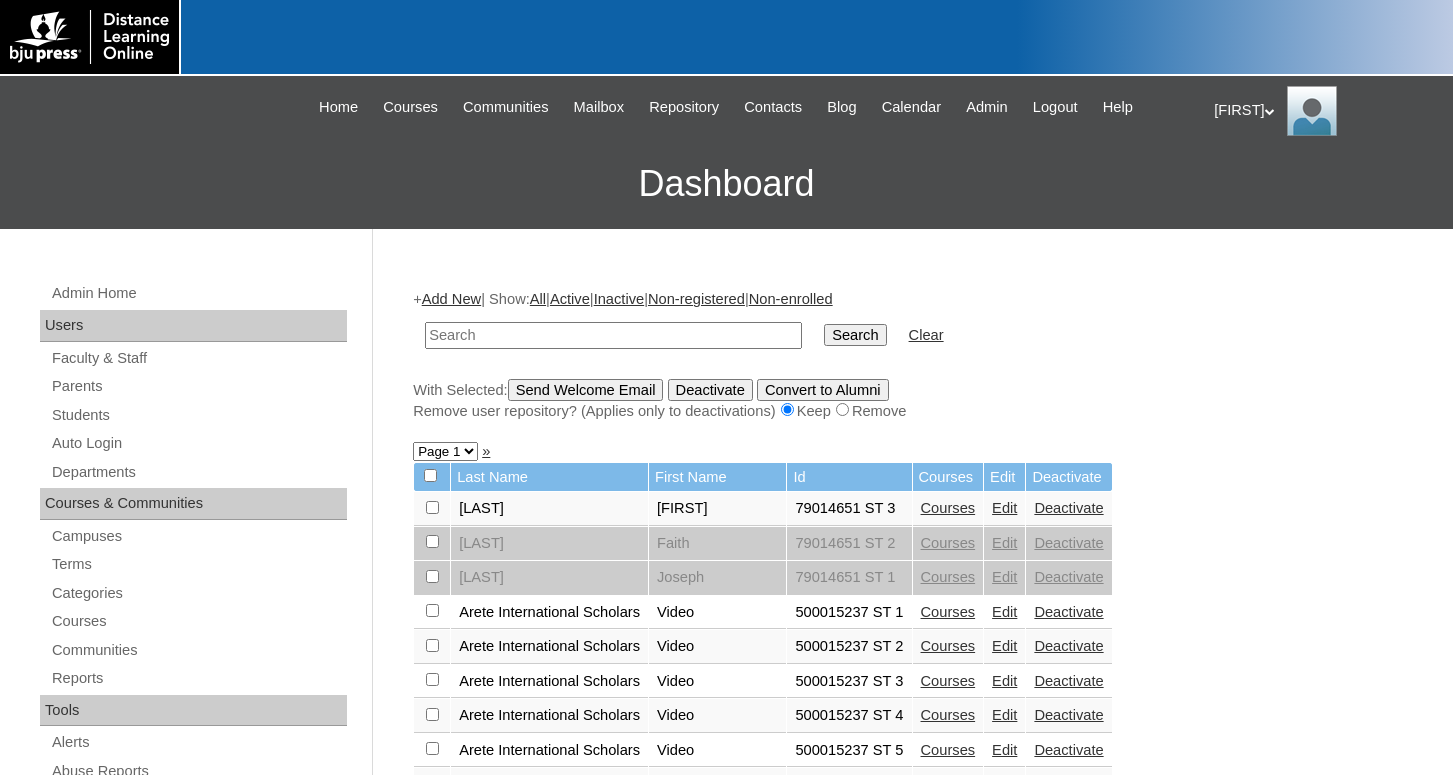 scroll, scrollTop: 0, scrollLeft: 0, axis: both 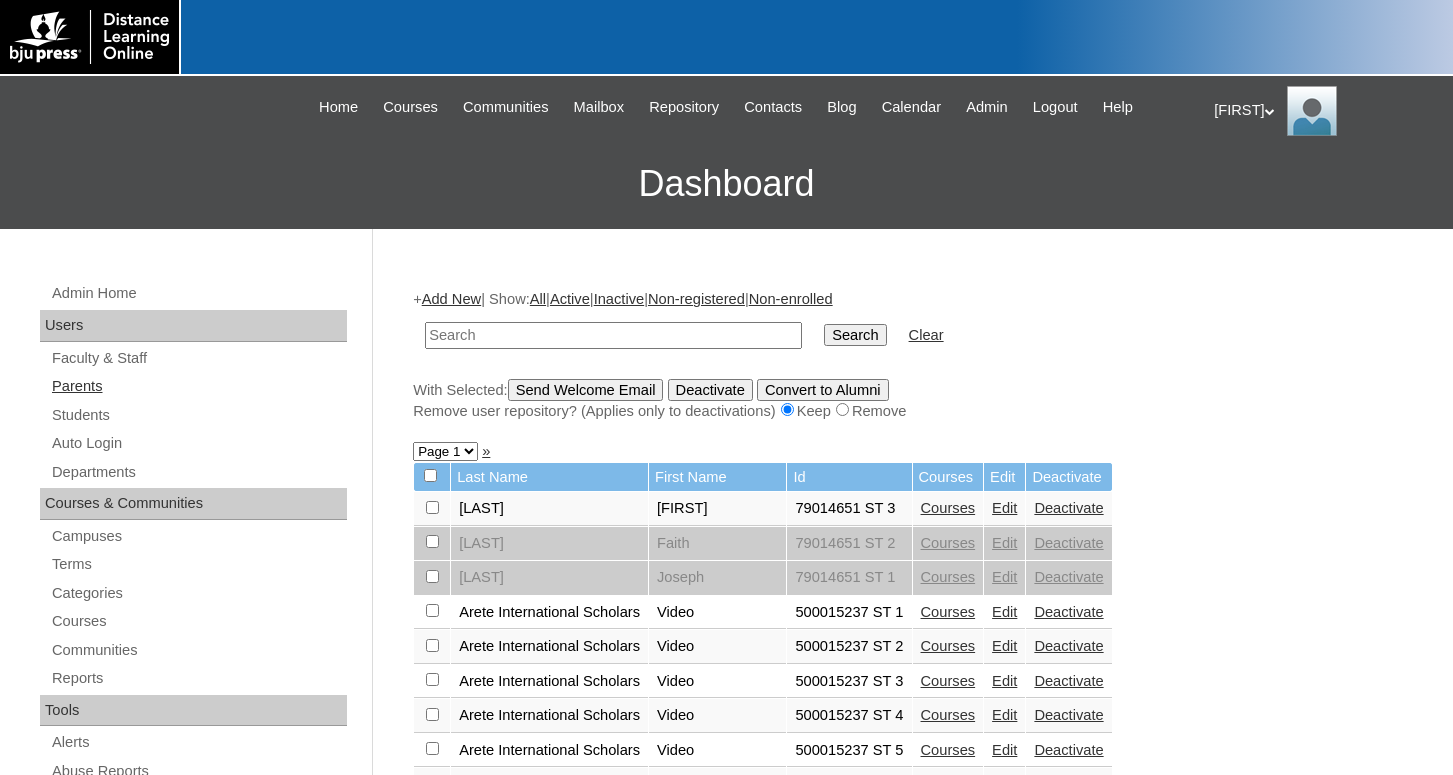 click on "Parents" at bounding box center (198, 386) 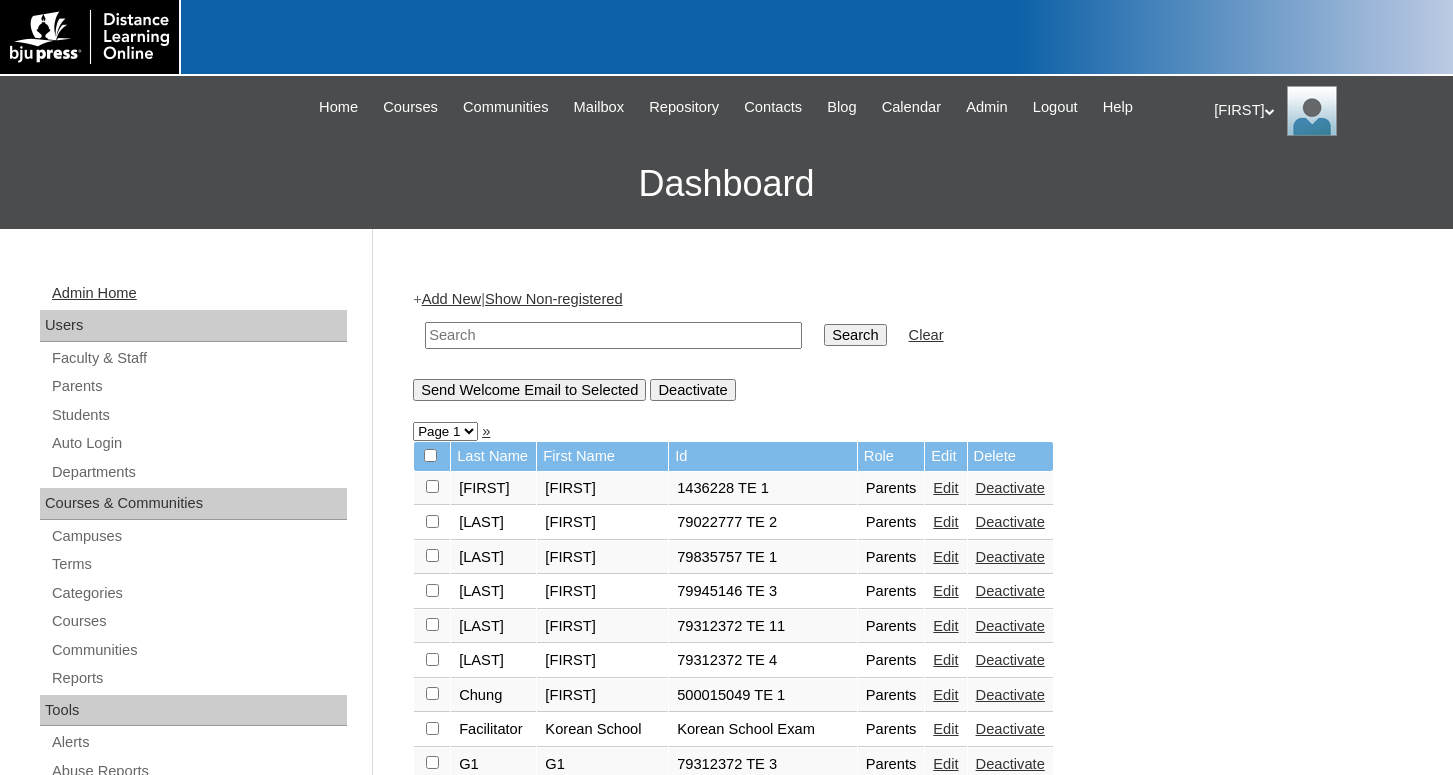 scroll, scrollTop: 0, scrollLeft: 0, axis: both 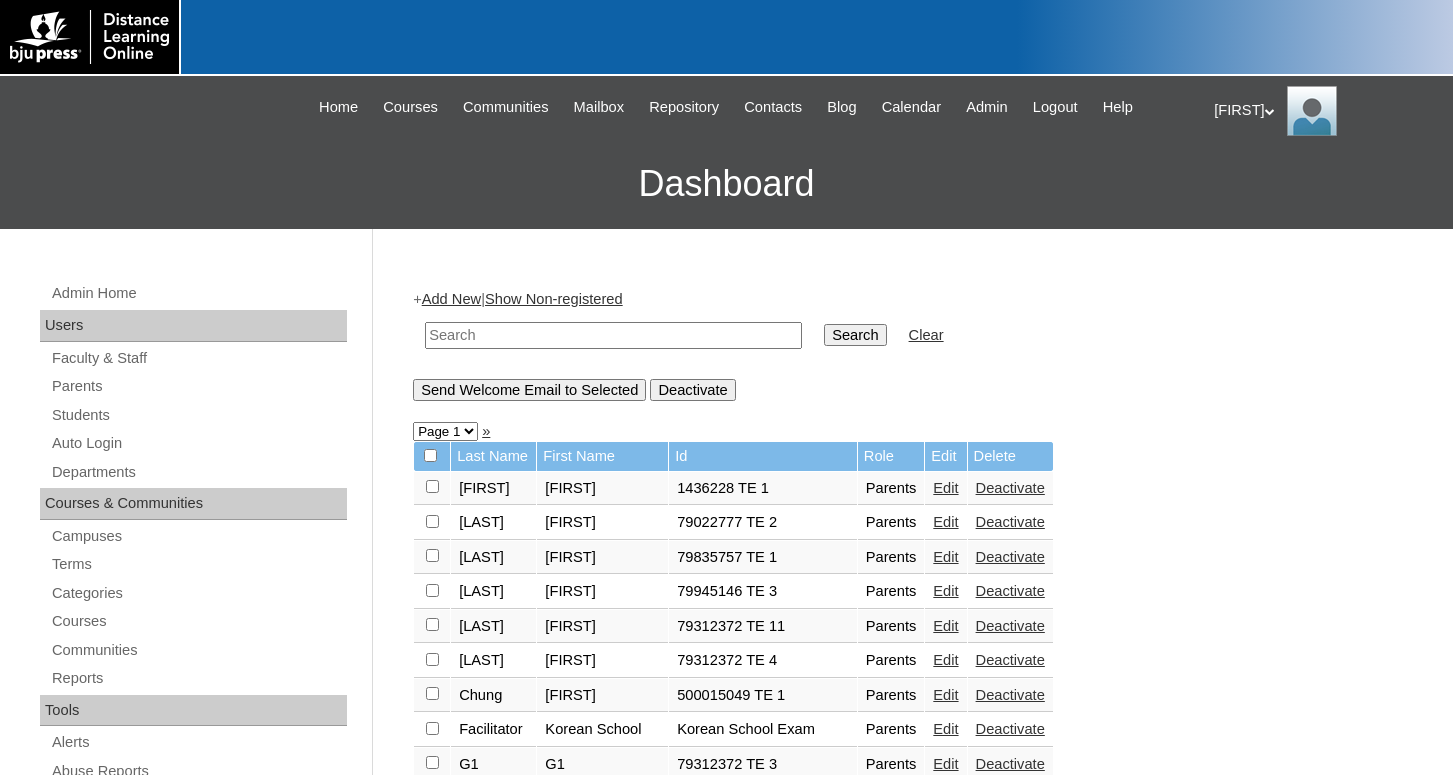 click at bounding box center (613, 335) 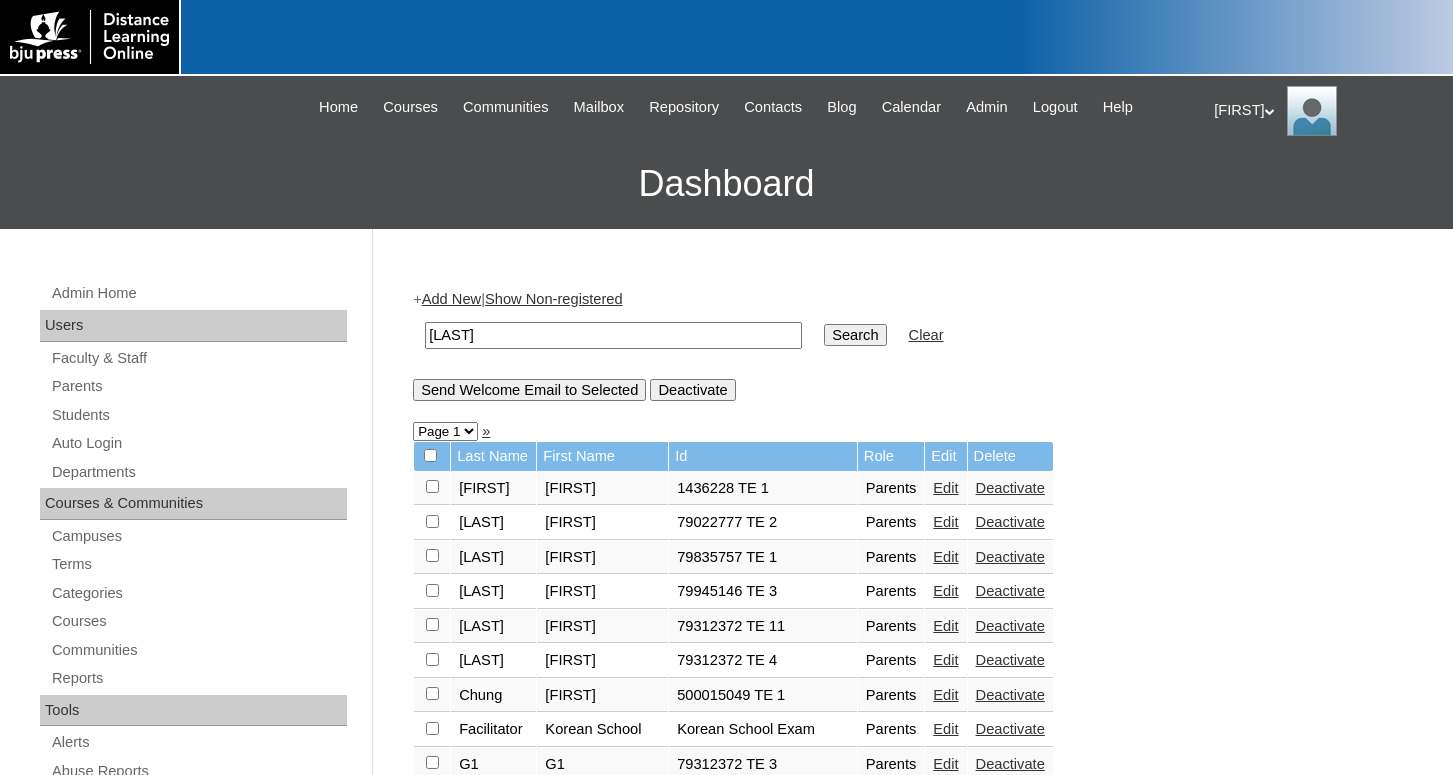 type on "lee" 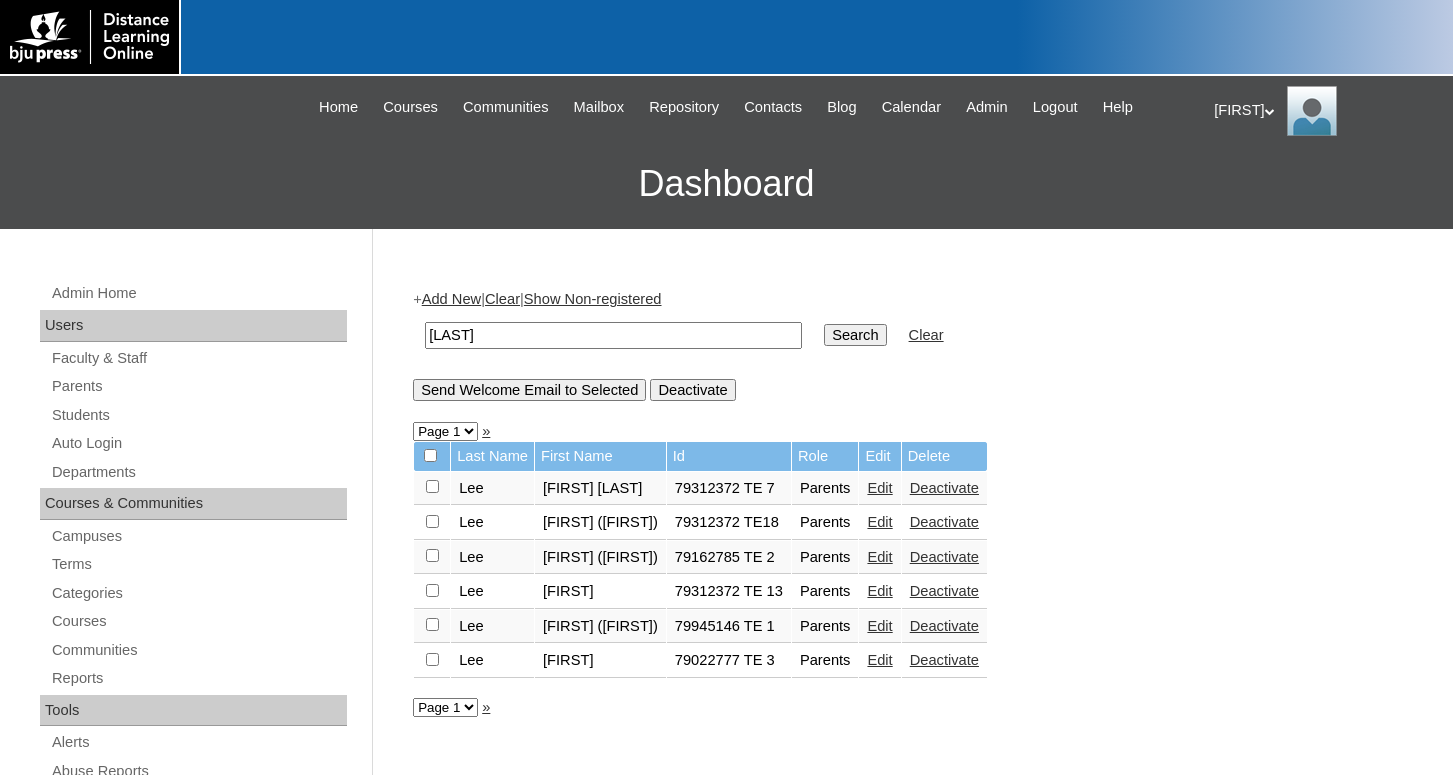 scroll, scrollTop: 0, scrollLeft: 0, axis: both 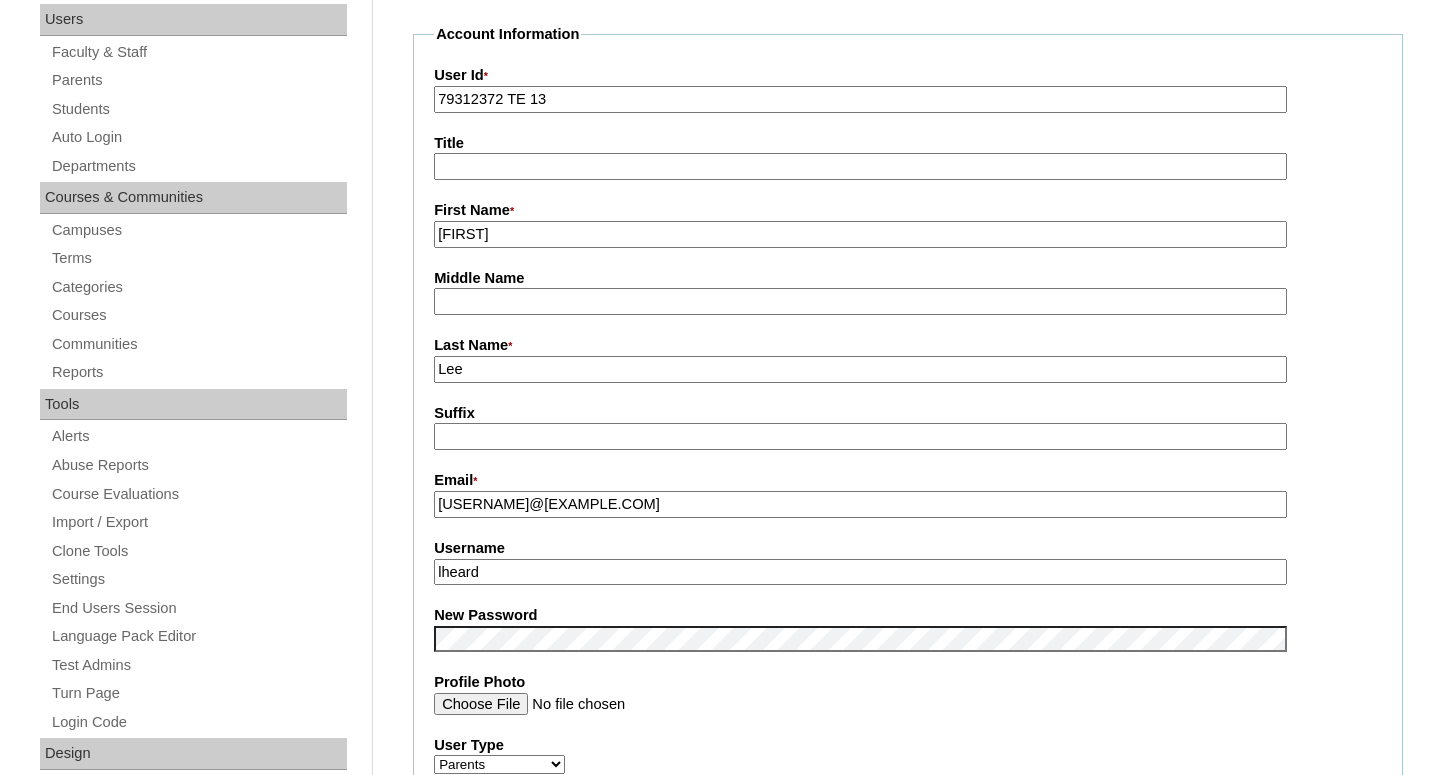 drag, startPoint x: 541, startPoint y: 574, endPoint x: 404, endPoint y: 576, distance: 137.0146 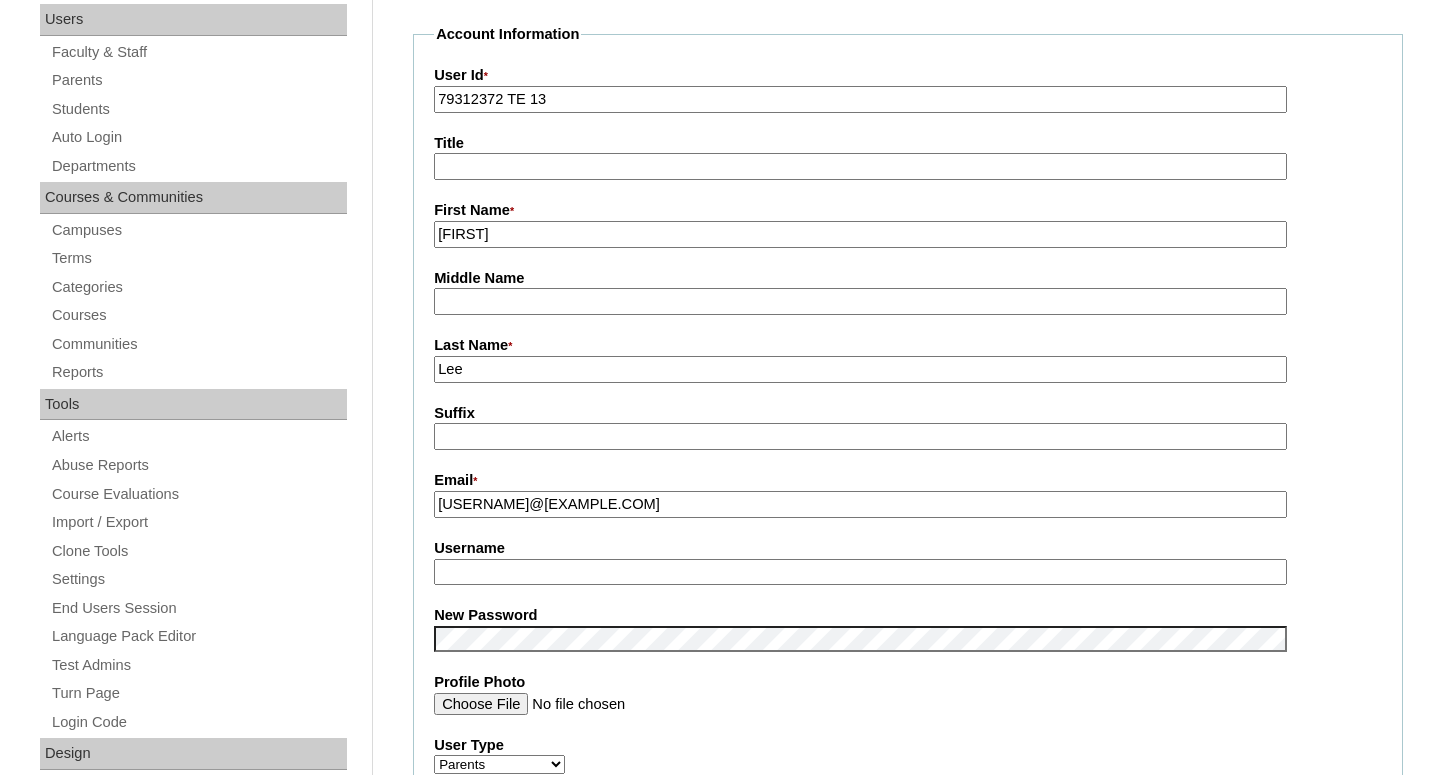 type 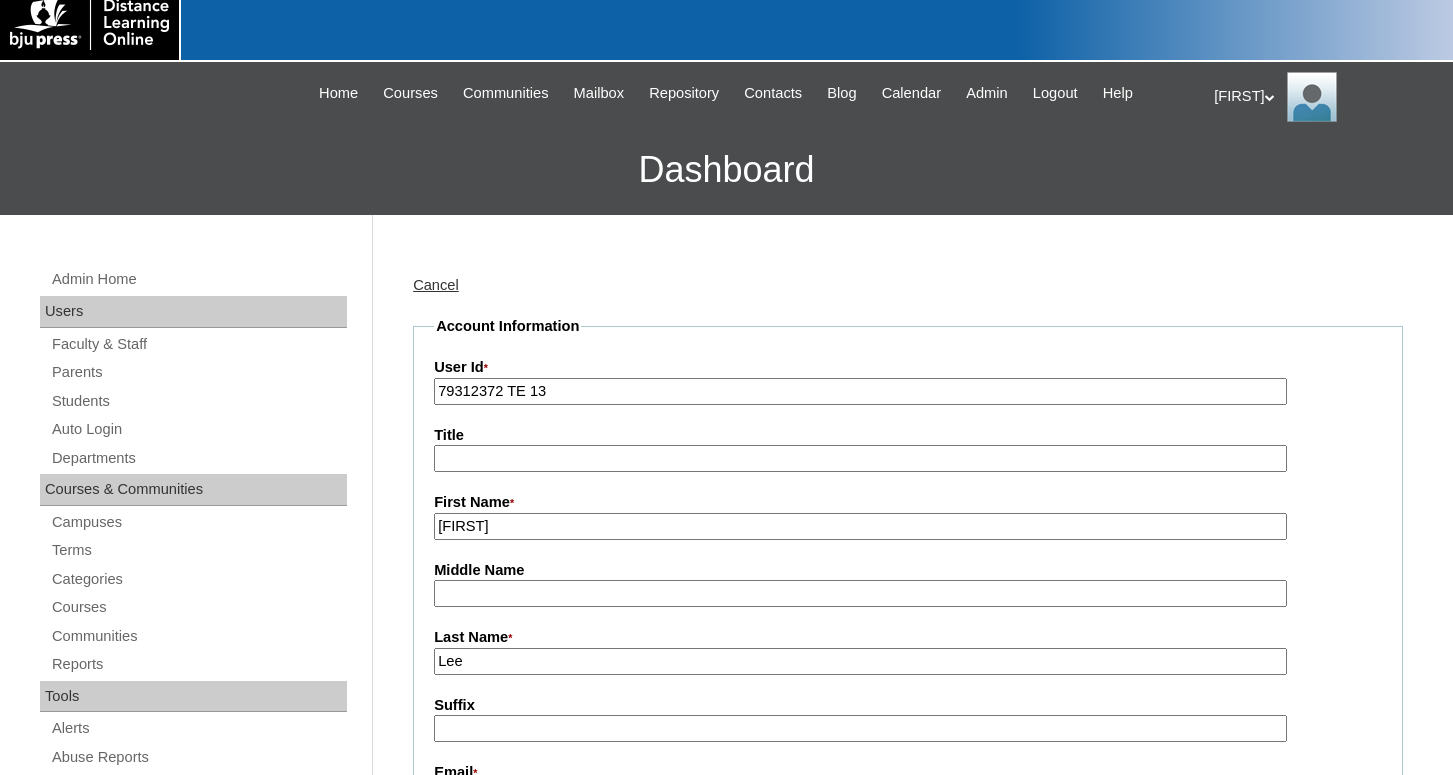 scroll, scrollTop: 0, scrollLeft: 0, axis: both 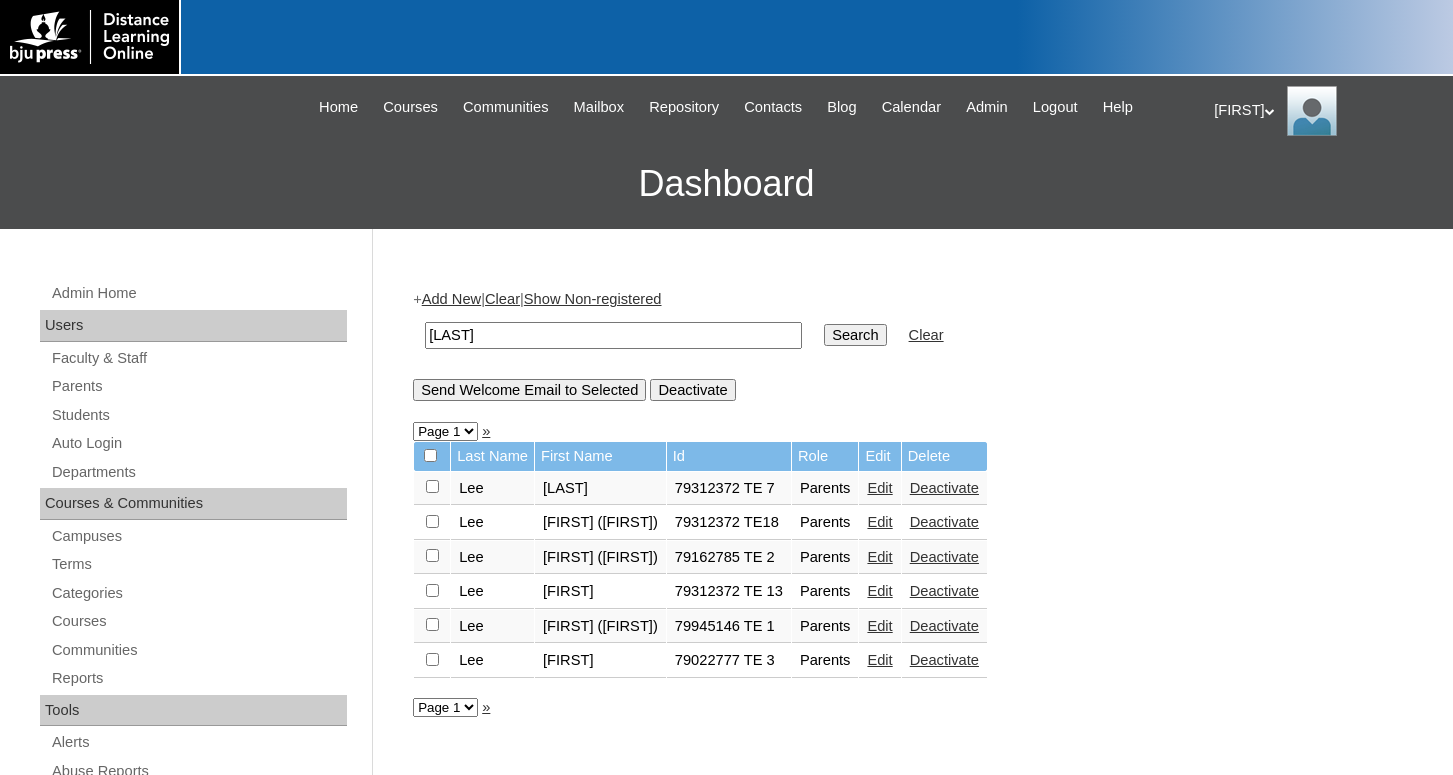 click at bounding box center (432, 486) 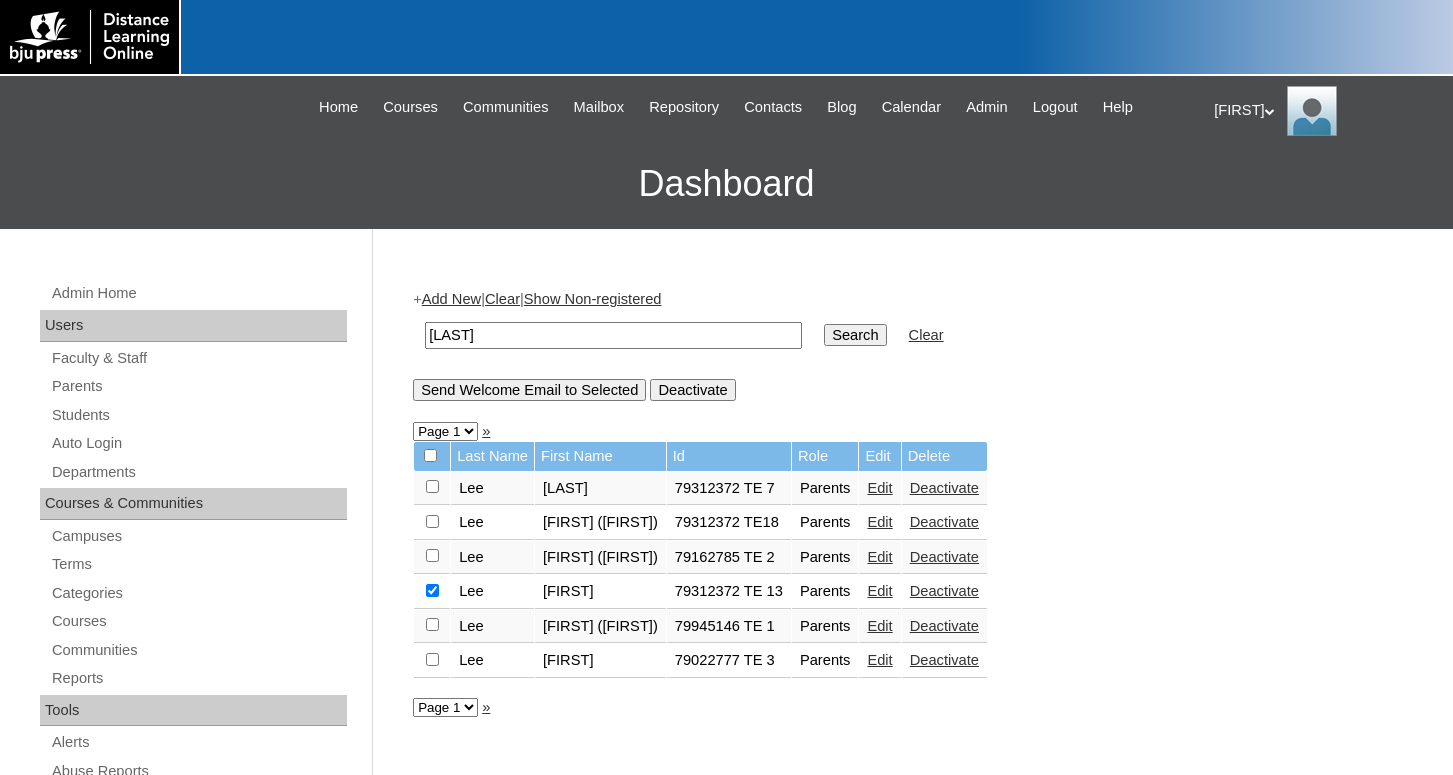 click on "Send Welcome Email to Selected" at bounding box center [529, 390] 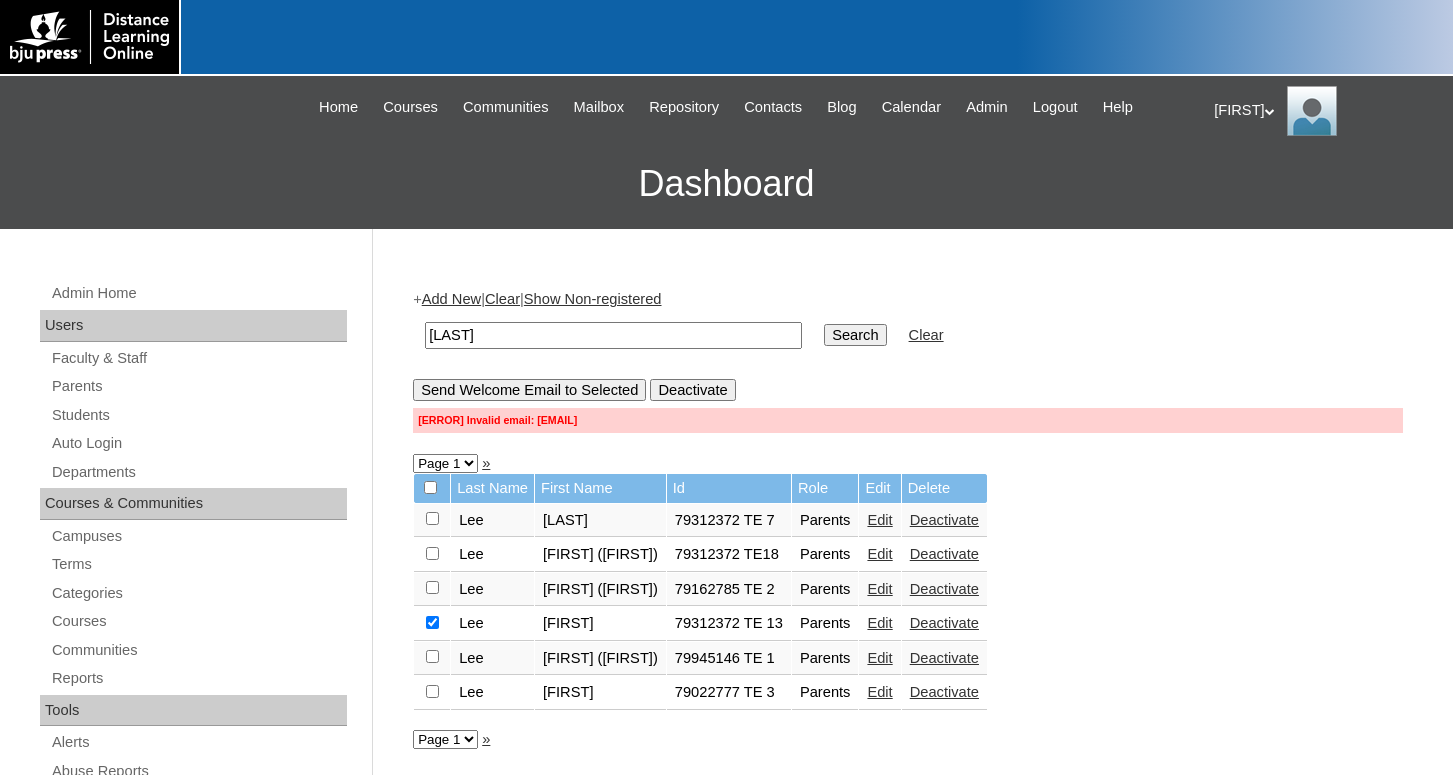 click on "Edit" at bounding box center (879, 623) 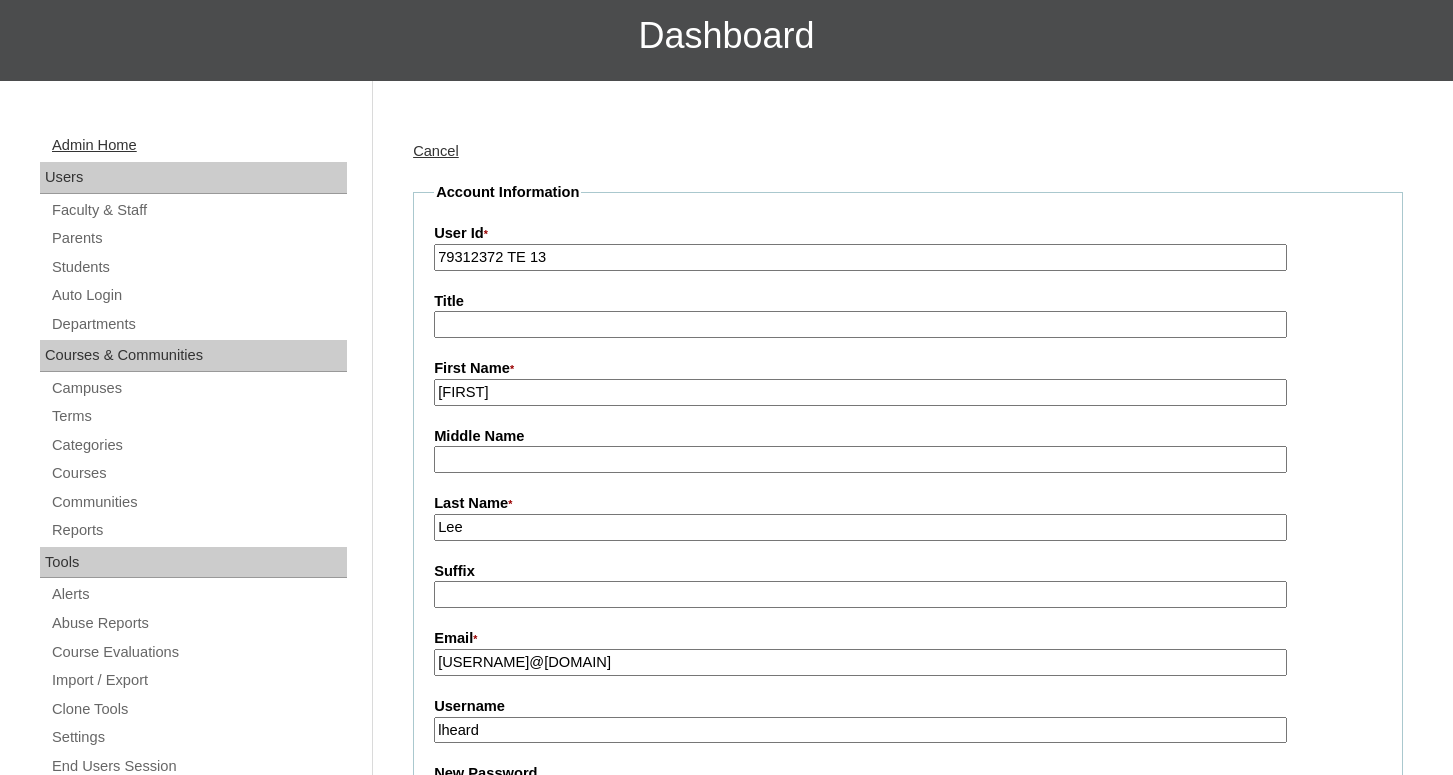 scroll, scrollTop: 102, scrollLeft: 0, axis: vertical 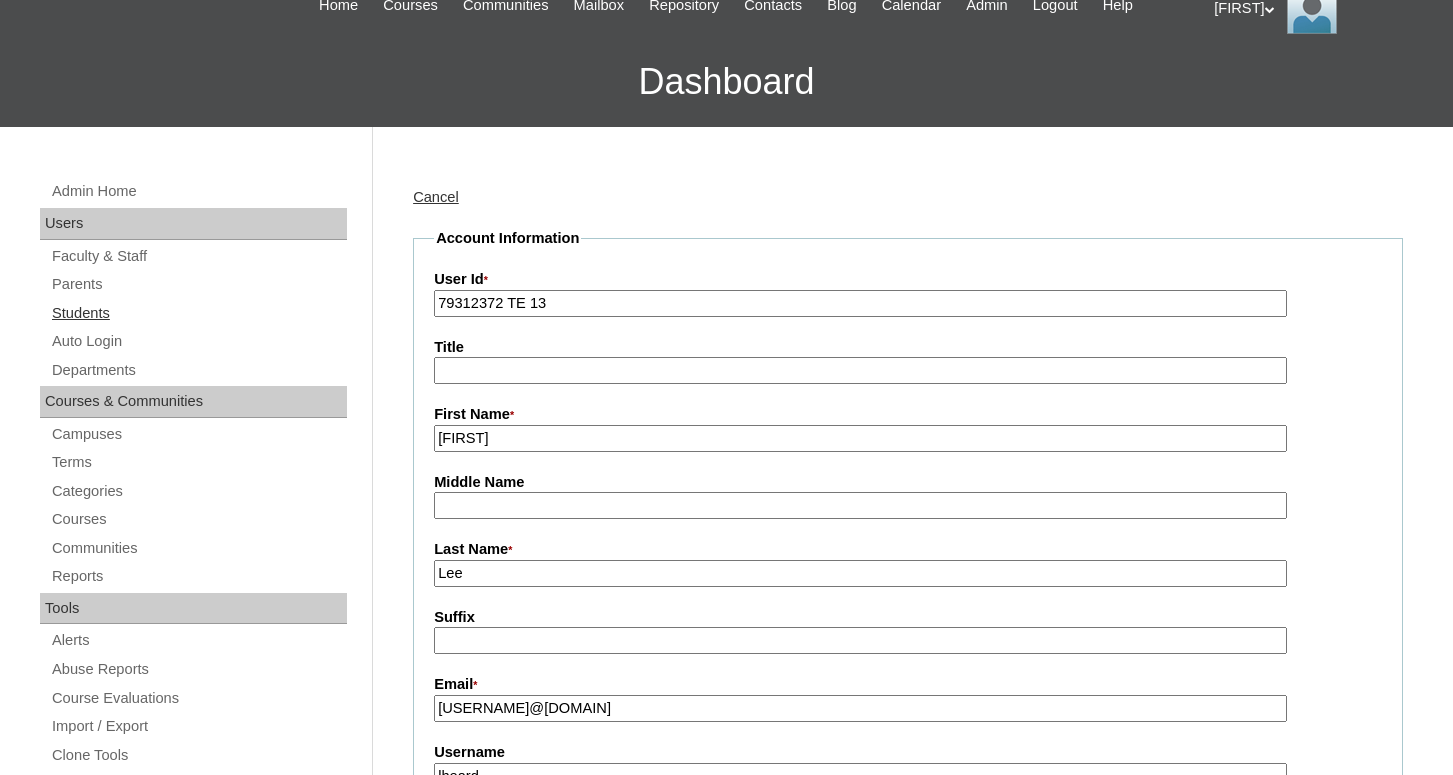 click on "Students" at bounding box center [198, 313] 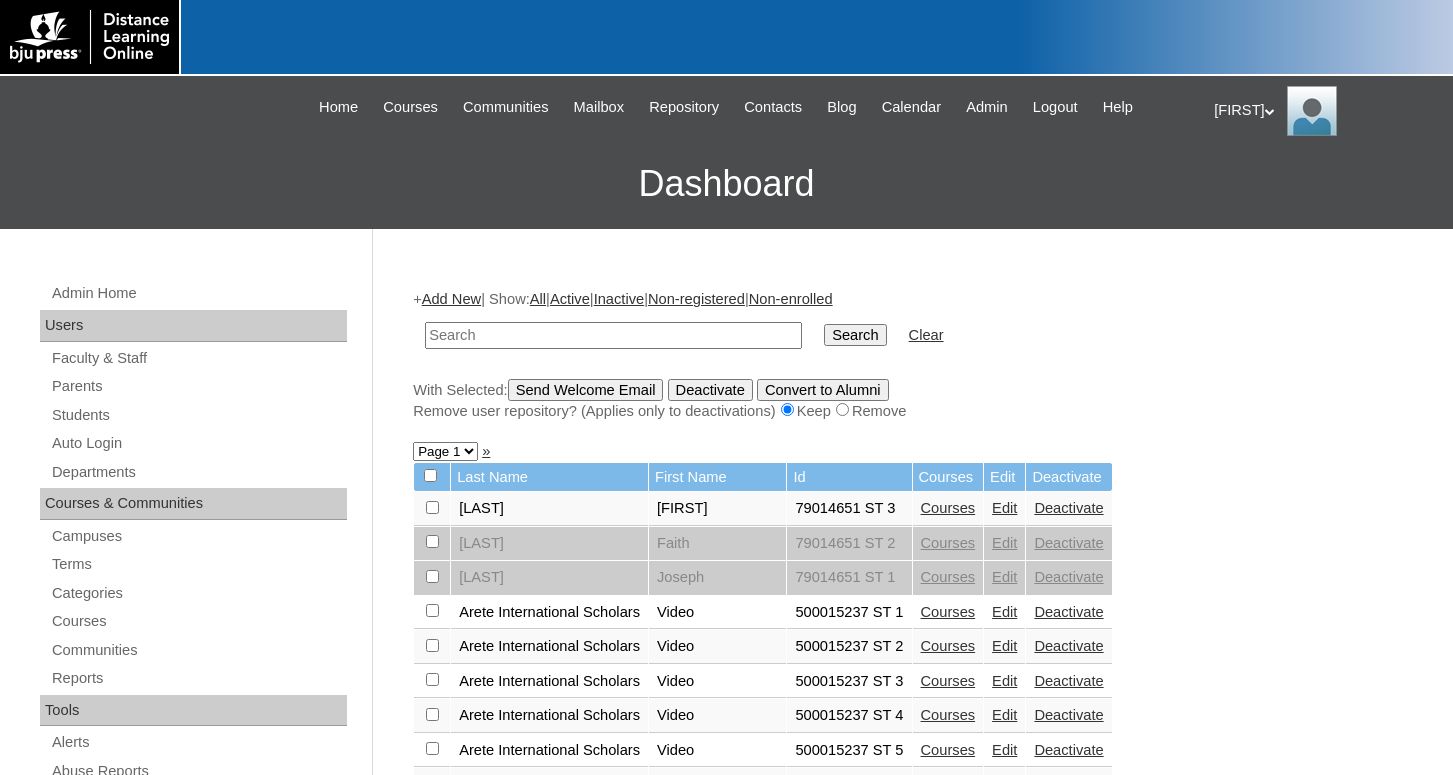 scroll, scrollTop: 0, scrollLeft: 0, axis: both 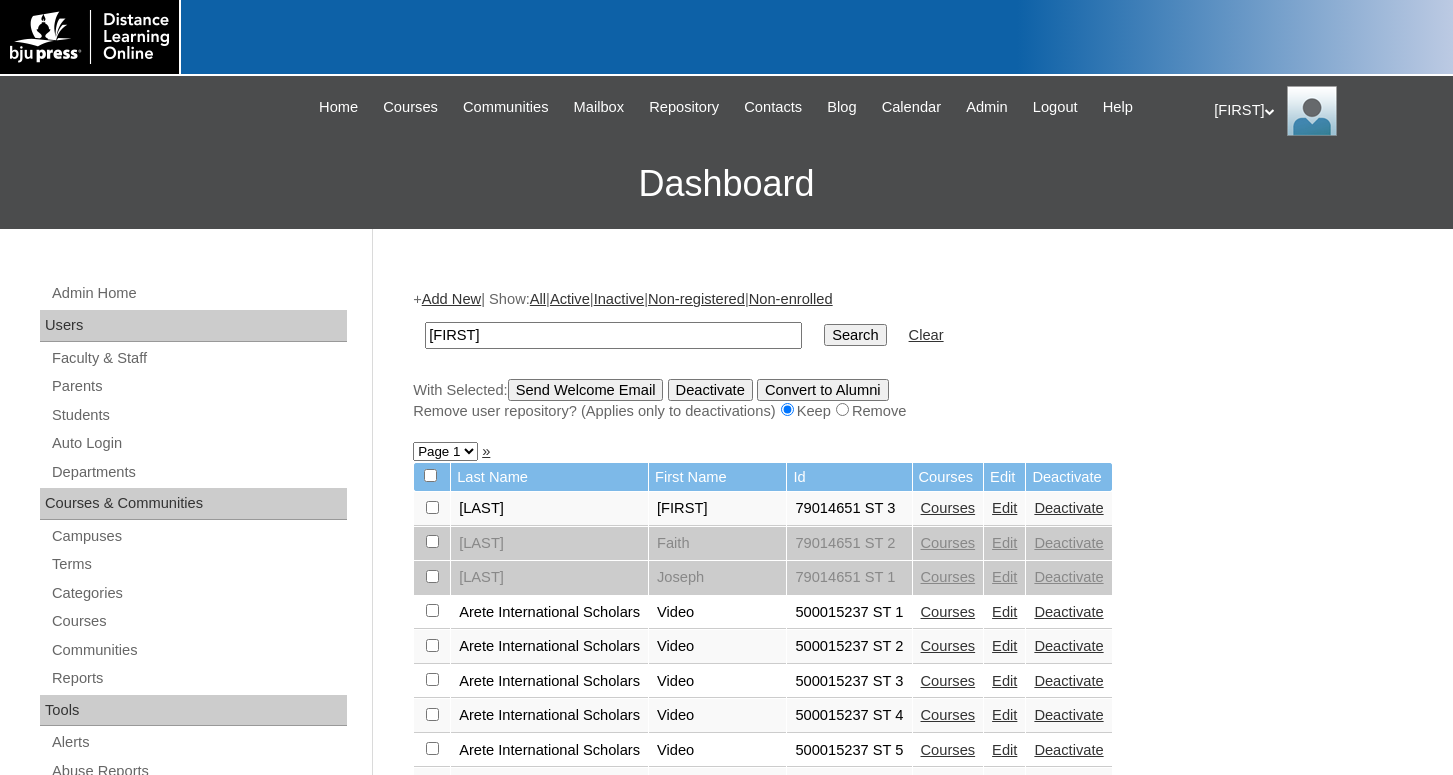 type on "[LAST]" 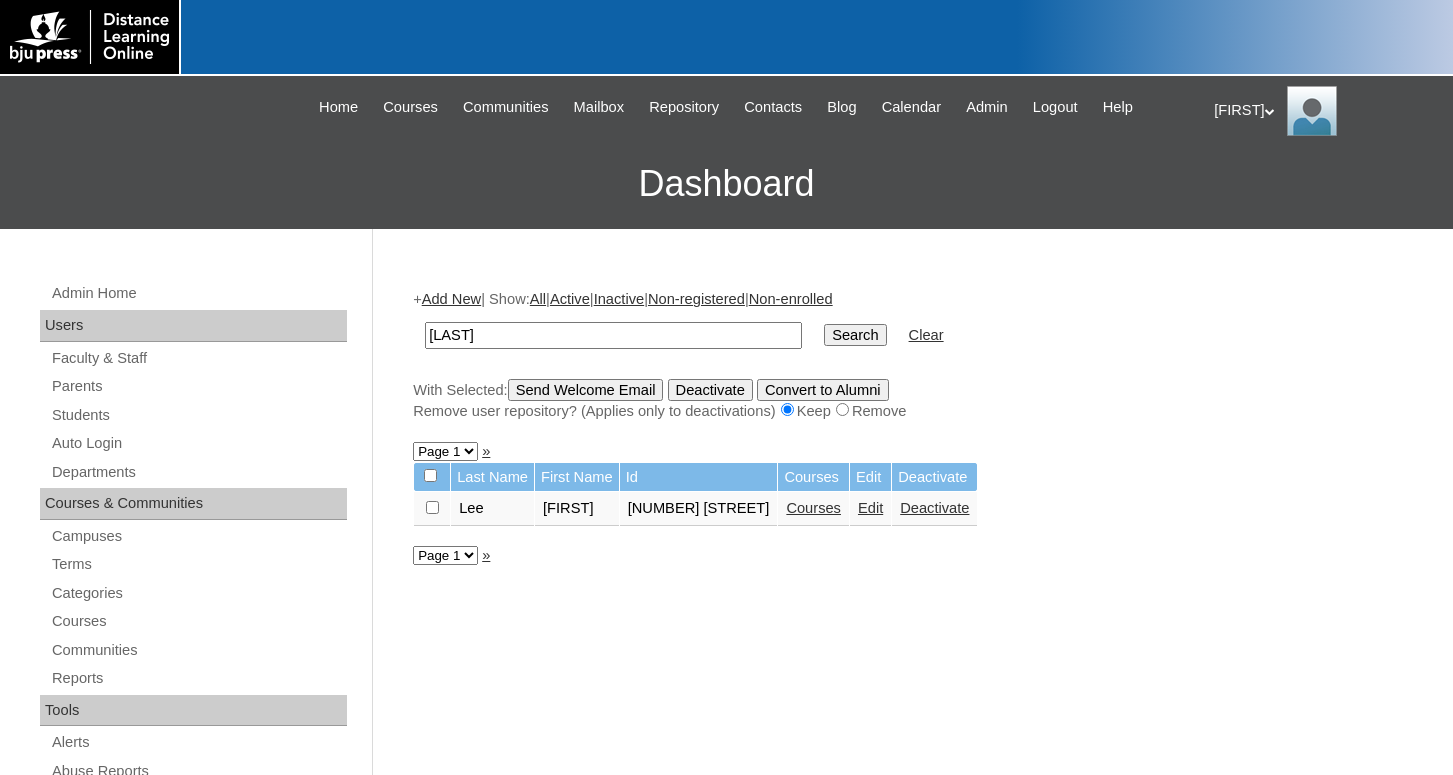 scroll, scrollTop: 0, scrollLeft: 0, axis: both 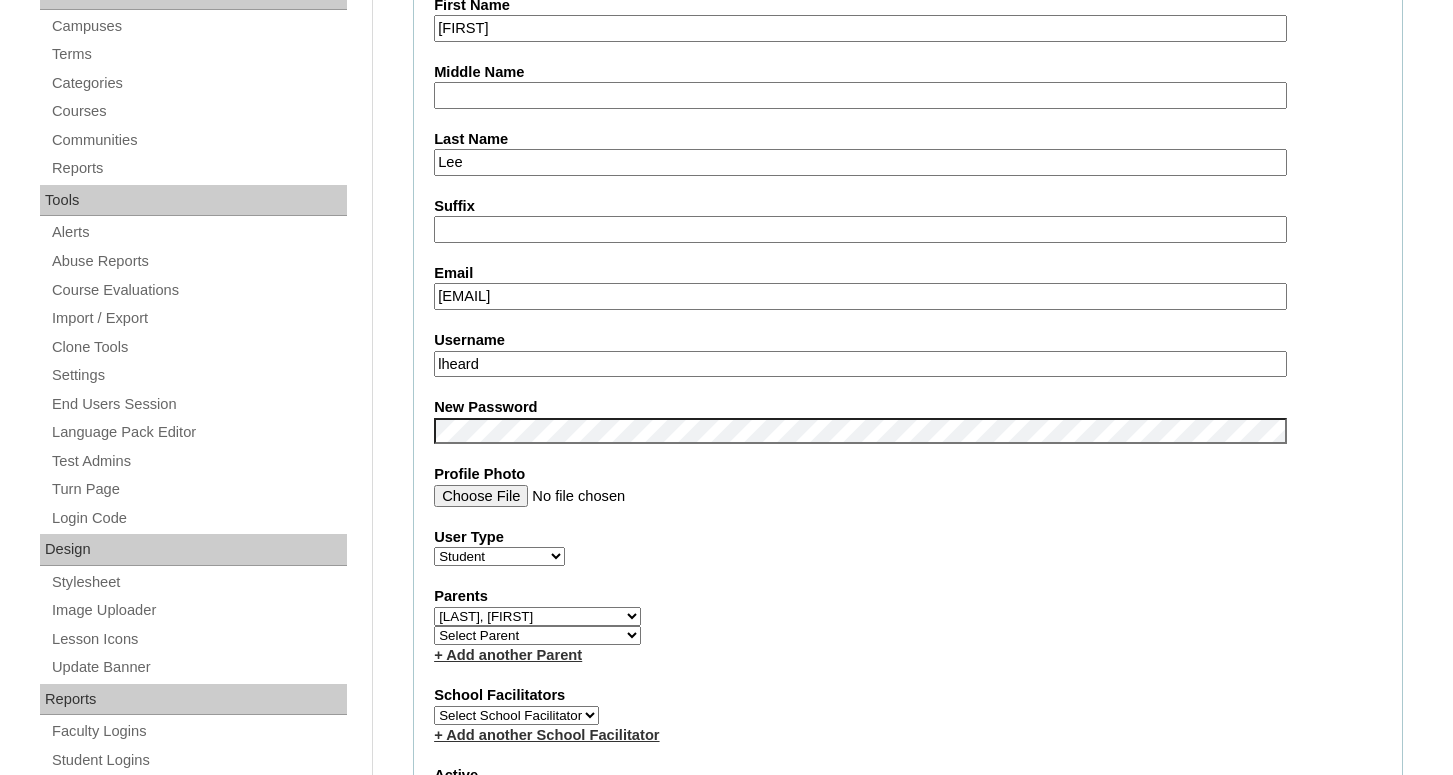 drag, startPoint x: 510, startPoint y: 369, endPoint x: 352, endPoint y: 365, distance: 158.05063 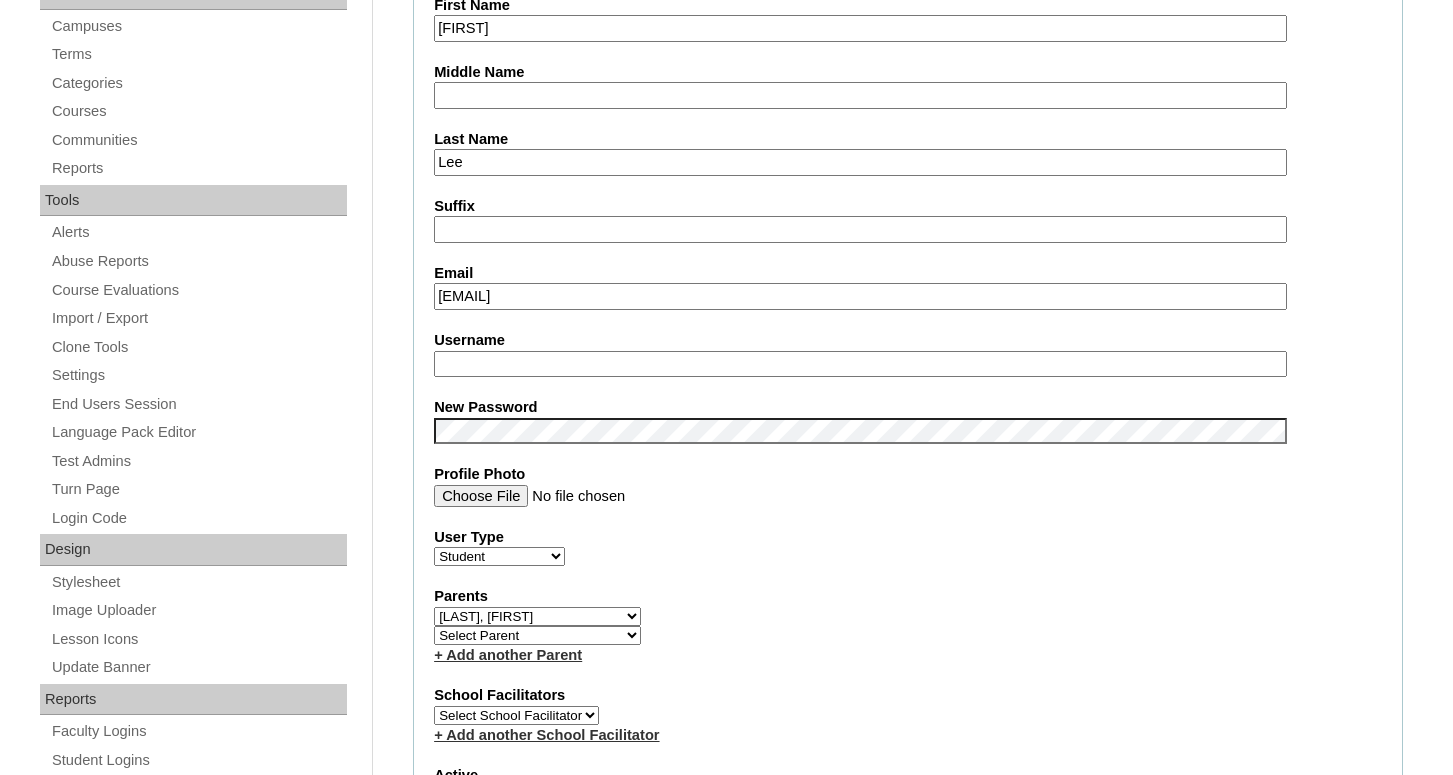 type 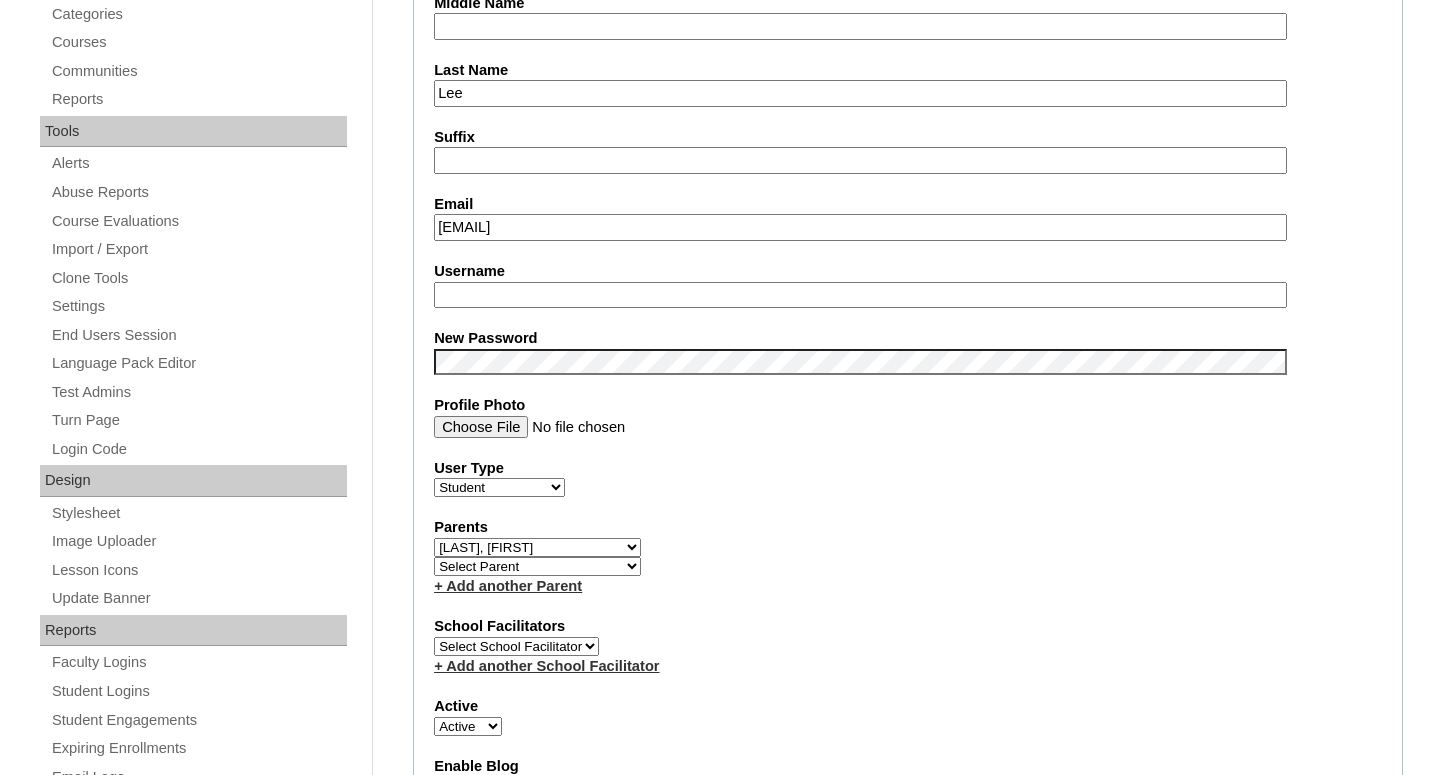 scroll, scrollTop: 612, scrollLeft: 0, axis: vertical 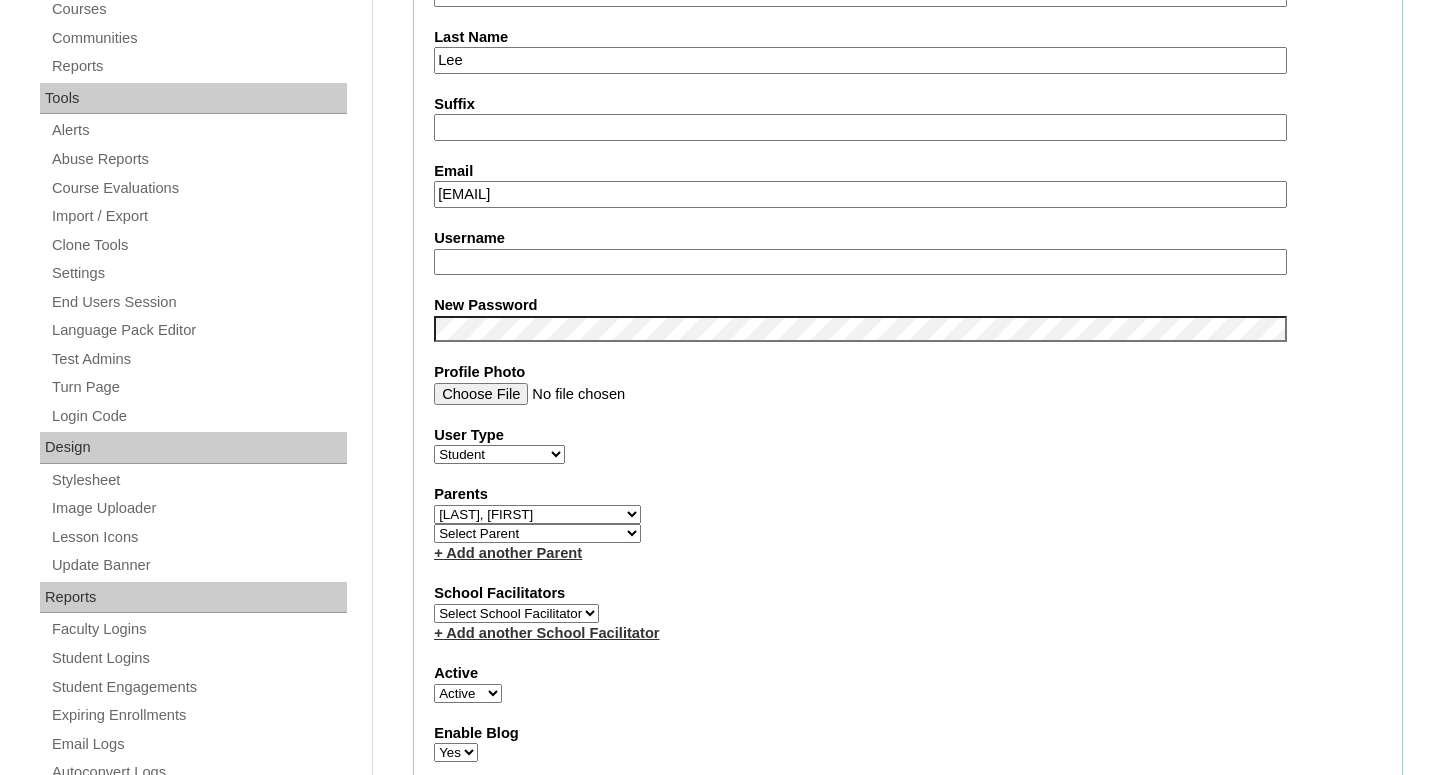 click on "Select Parent
Bright, Jonathan
Cho, Grace
Cho, SeongYeon
Cho, Yerim
Cho, Yong Jin
Choi, Jae Hyun
Chung, John
Facilitator, Korean School
G1, G1
Geum, Jagyeong
Gu, Hyunjoo
Han, Jennifer
Han, Ji Heun
Hwang, Yeonwoo
Jang, Steve
Kim, Danbi
Kim, Dong-hwa
Kim, Elena
Kim, Hyun Soo
Kim, Jennifer
Kim, Ji Hye
Kim, Ji Hye (2)
Kim, Sophia
Kwak, Minkyoung
Lee, Cheon Bok
Lee, Esther (Soon ok)
Lee, Eunchong (Grace)
Lee, Jinhee
Lee, Joanne (Eun-jeoung)
Lee, Stella
Lim, Juwon
Lyu, Lyu Wen Ling
Min, Ju Hee
Oh, Jooyeon
Oh, Min Jin
Park, Jinny
Park, Jiyoung
Park, Mira
Poley, Pavel
Temporary, Facilitator
Temporary , Facilitator 2
Um, David
Yi, Mirai" at bounding box center [537, 514] 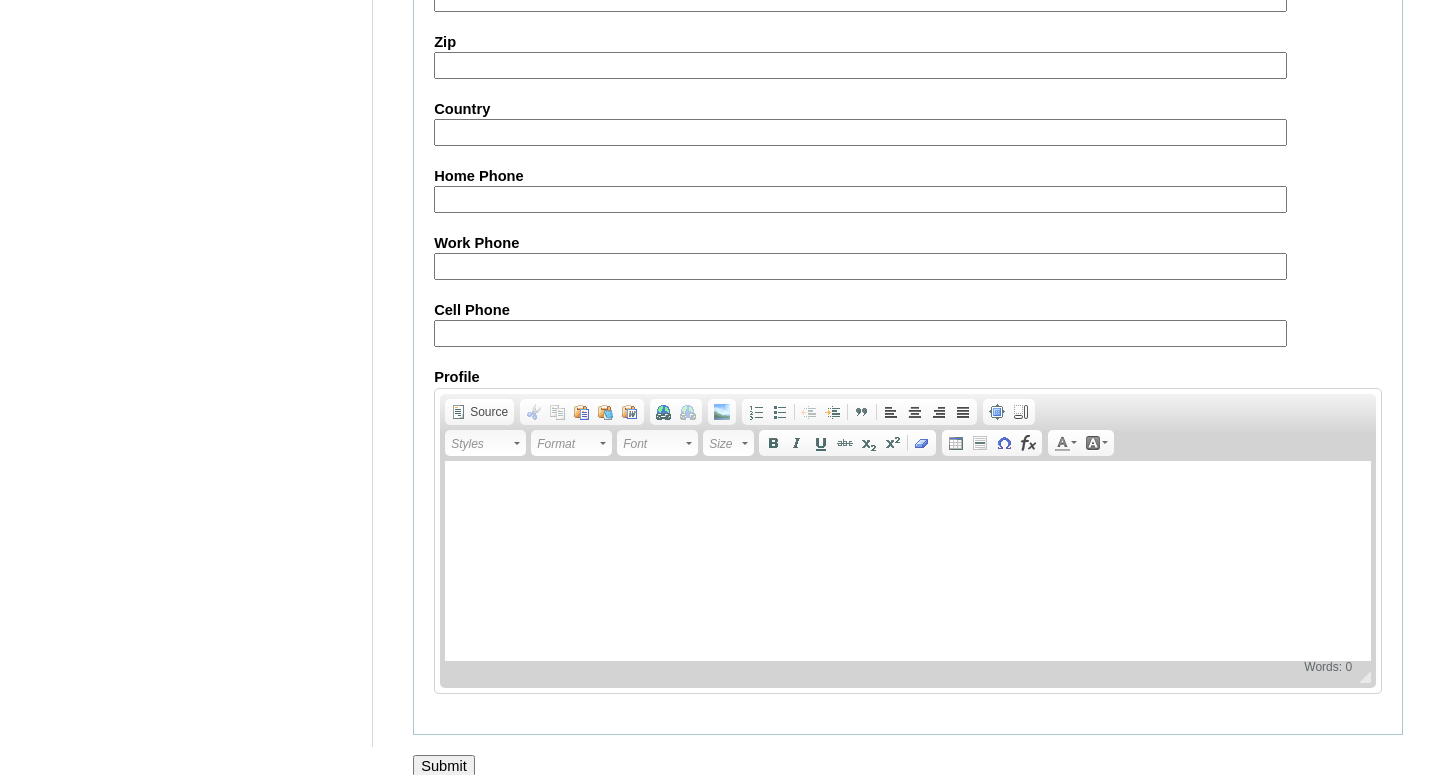 scroll, scrollTop: 2307, scrollLeft: 0, axis: vertical 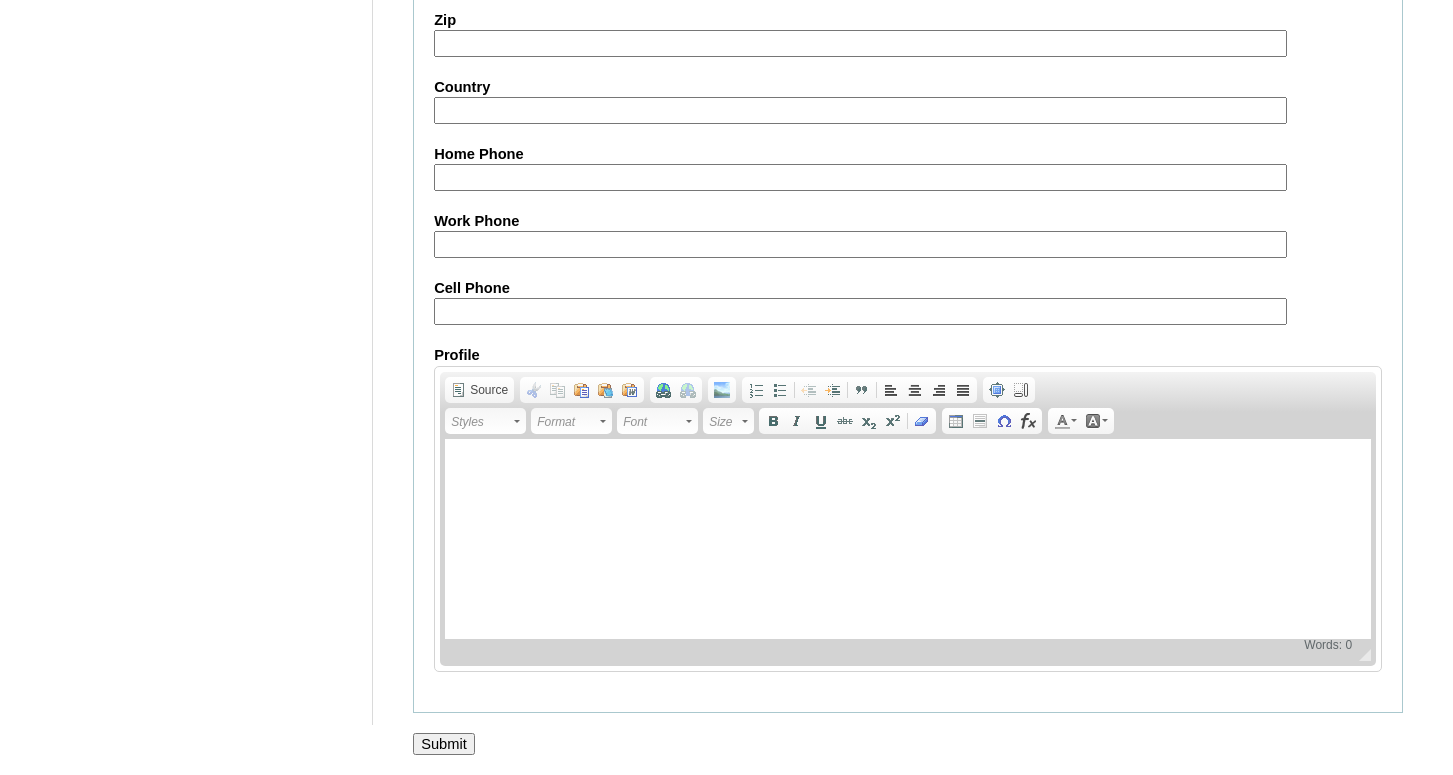 click on "Submit" at bounding box center (444, 744) 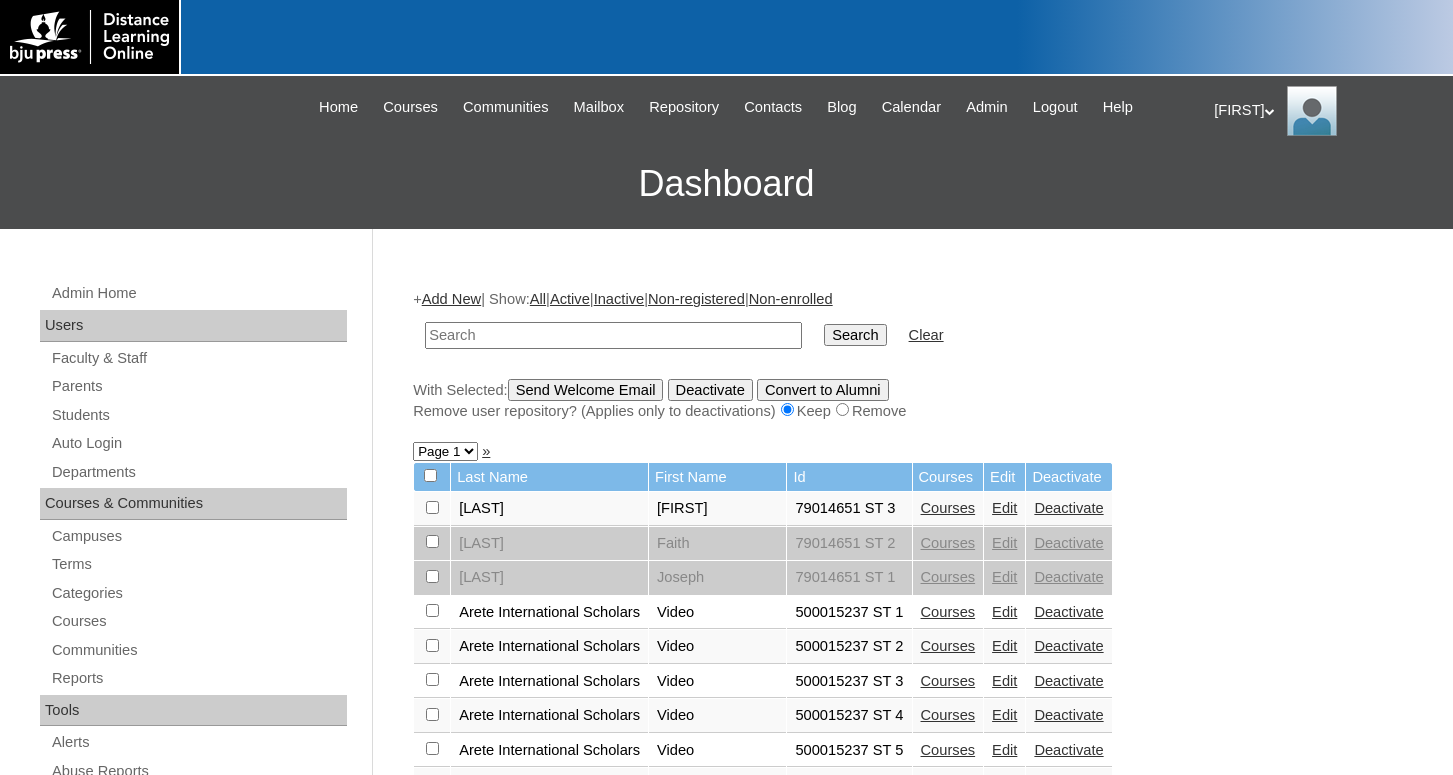 scroll, scrollTop: 0, scrollLeft: 0, axis: both 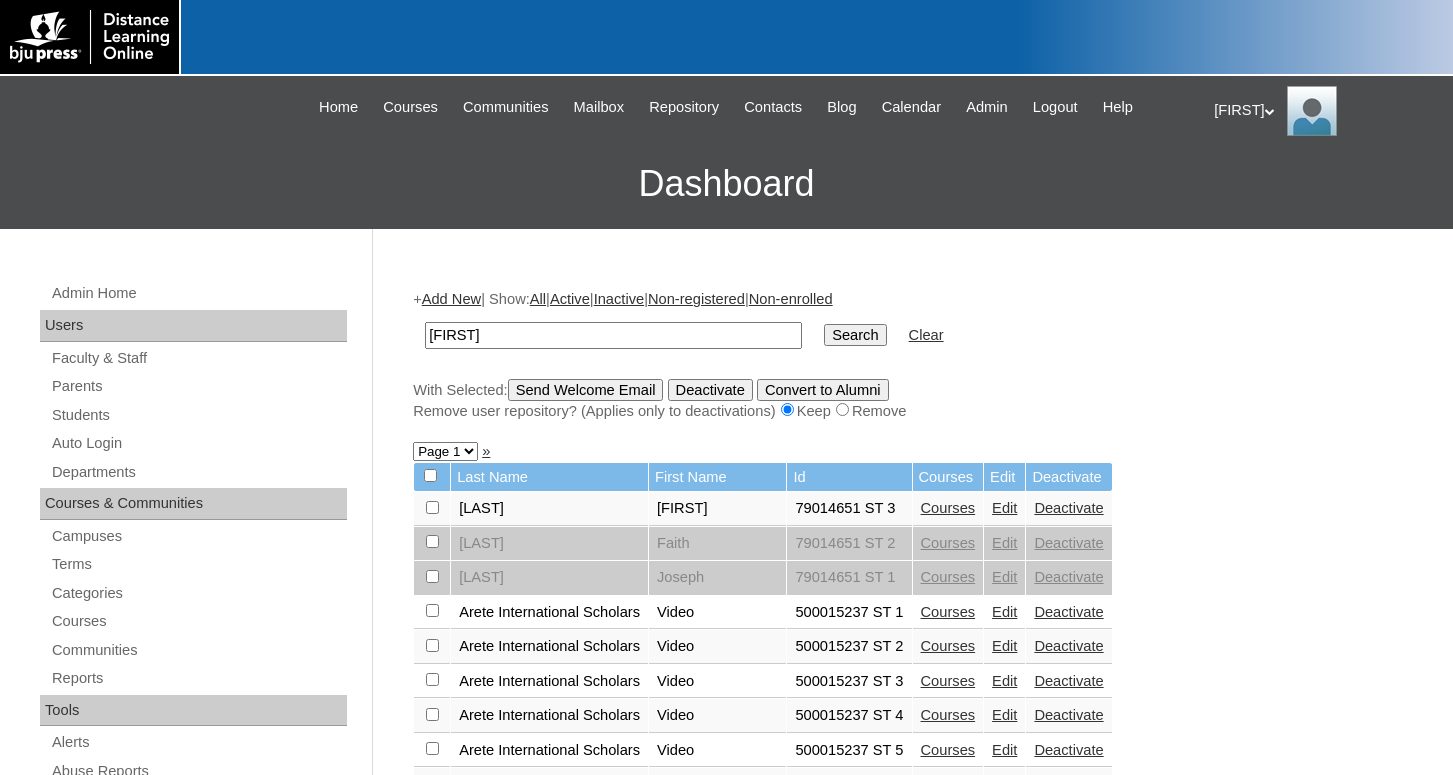 type on "[FIRST]" 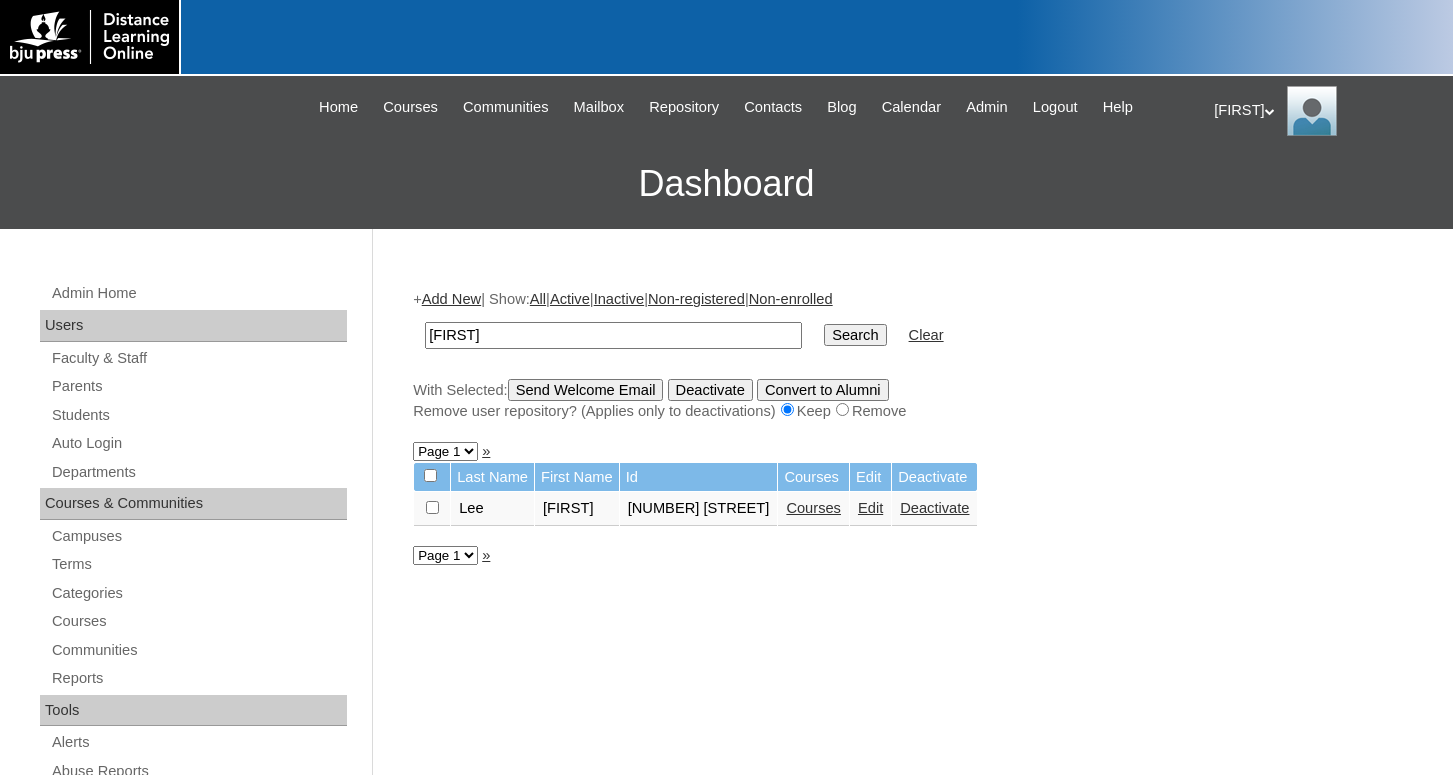 scroll, scrollTop: 0, scrollLeft: 0, axis: both 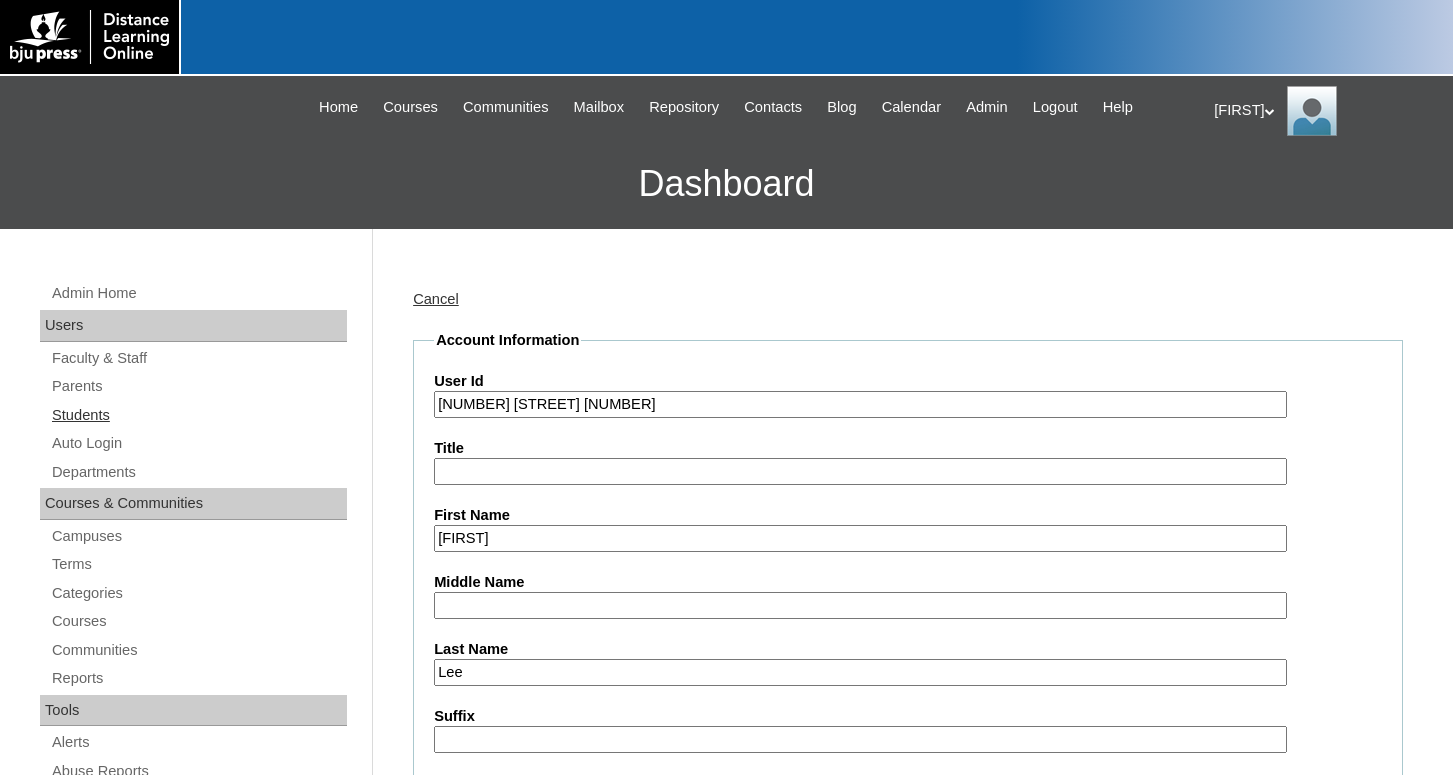 click on "Students" at bounding box center [198, 415] 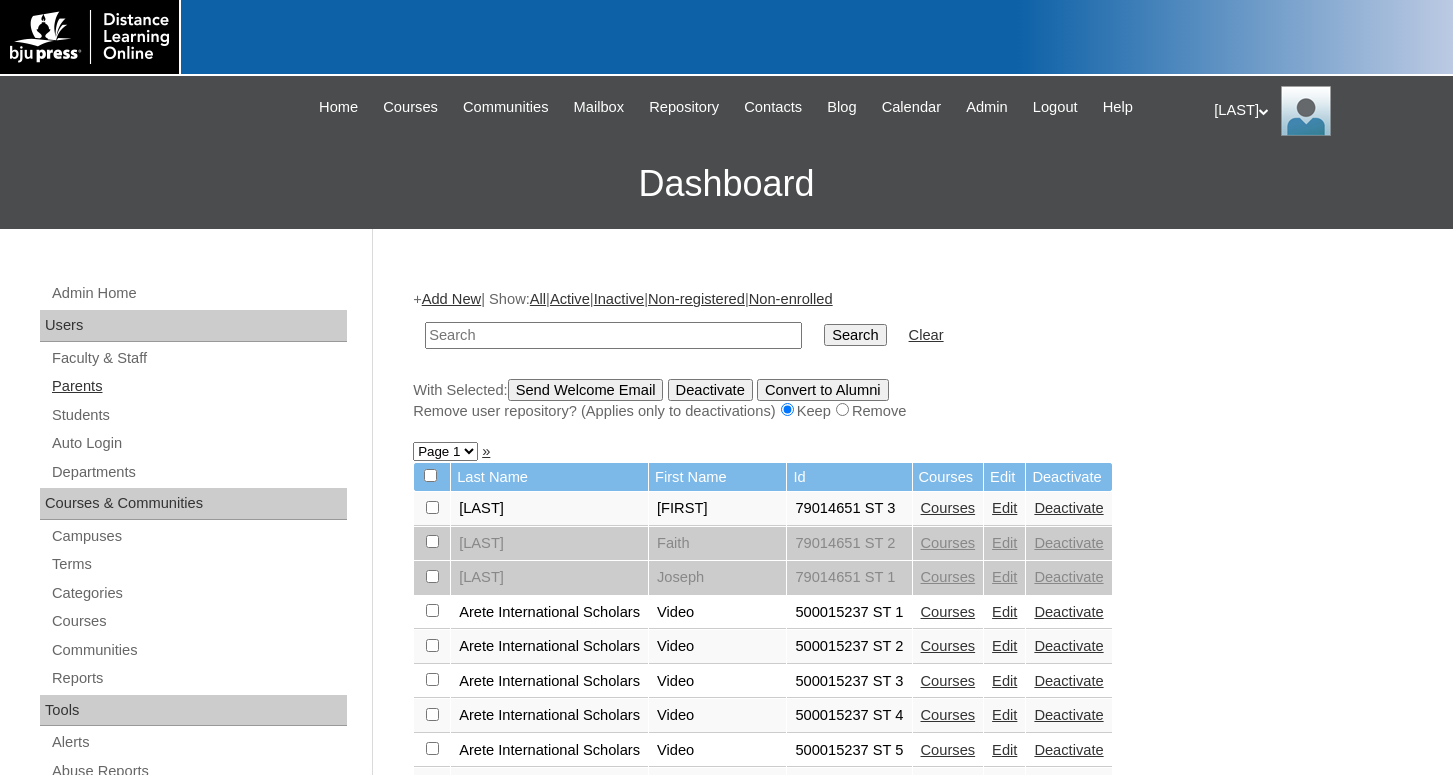 scroll, scrollTop: 0, scrollLeft: 0, axis: both 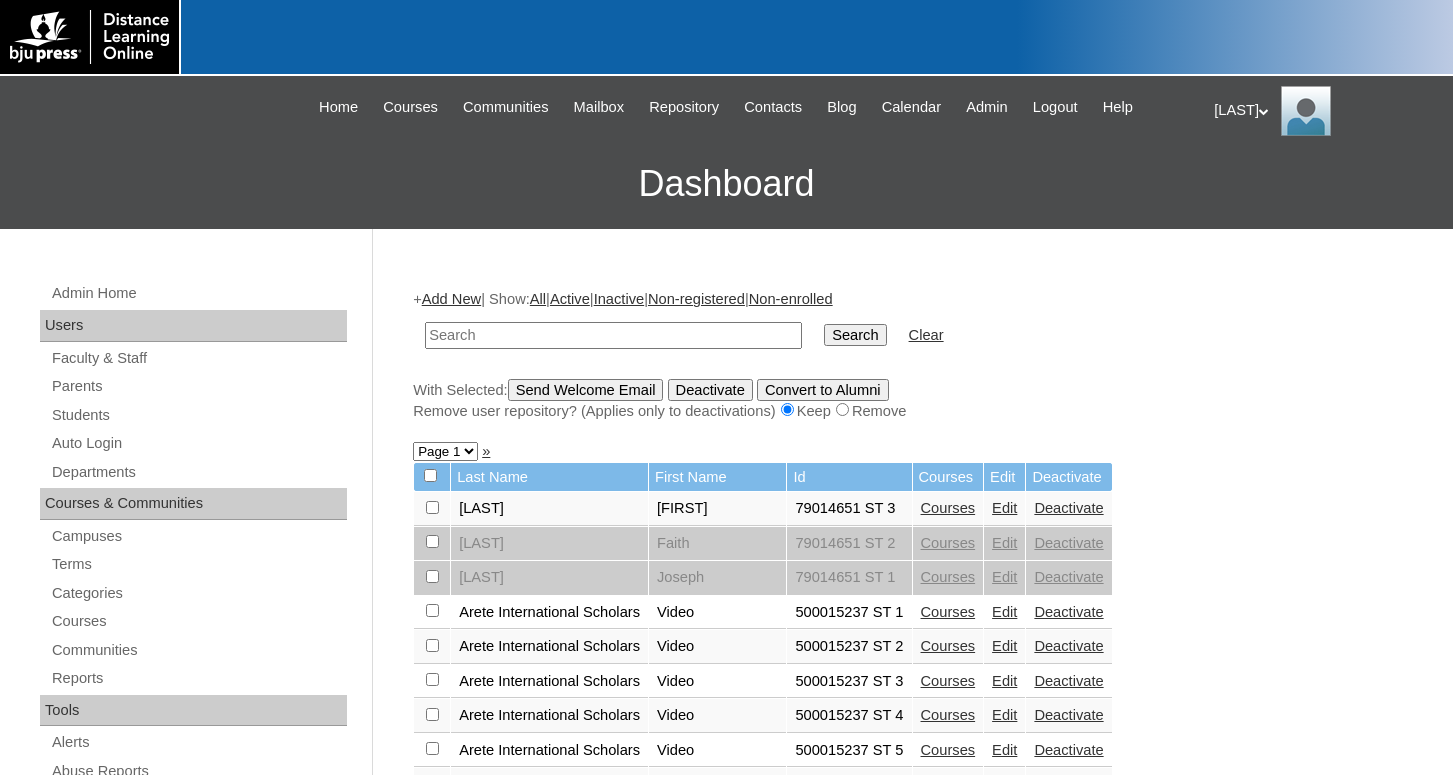 click at bounding box center [613, 335] 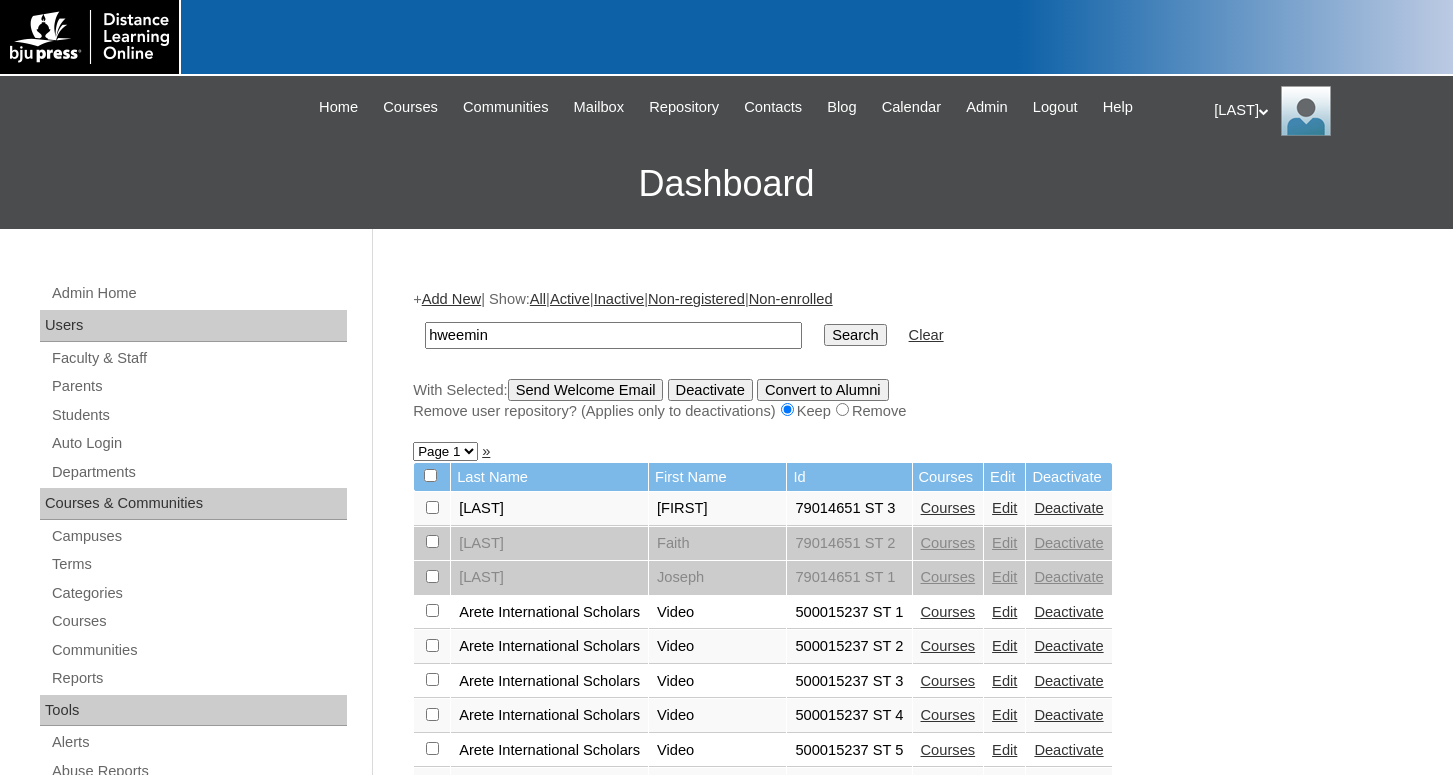 type on "hweemin" 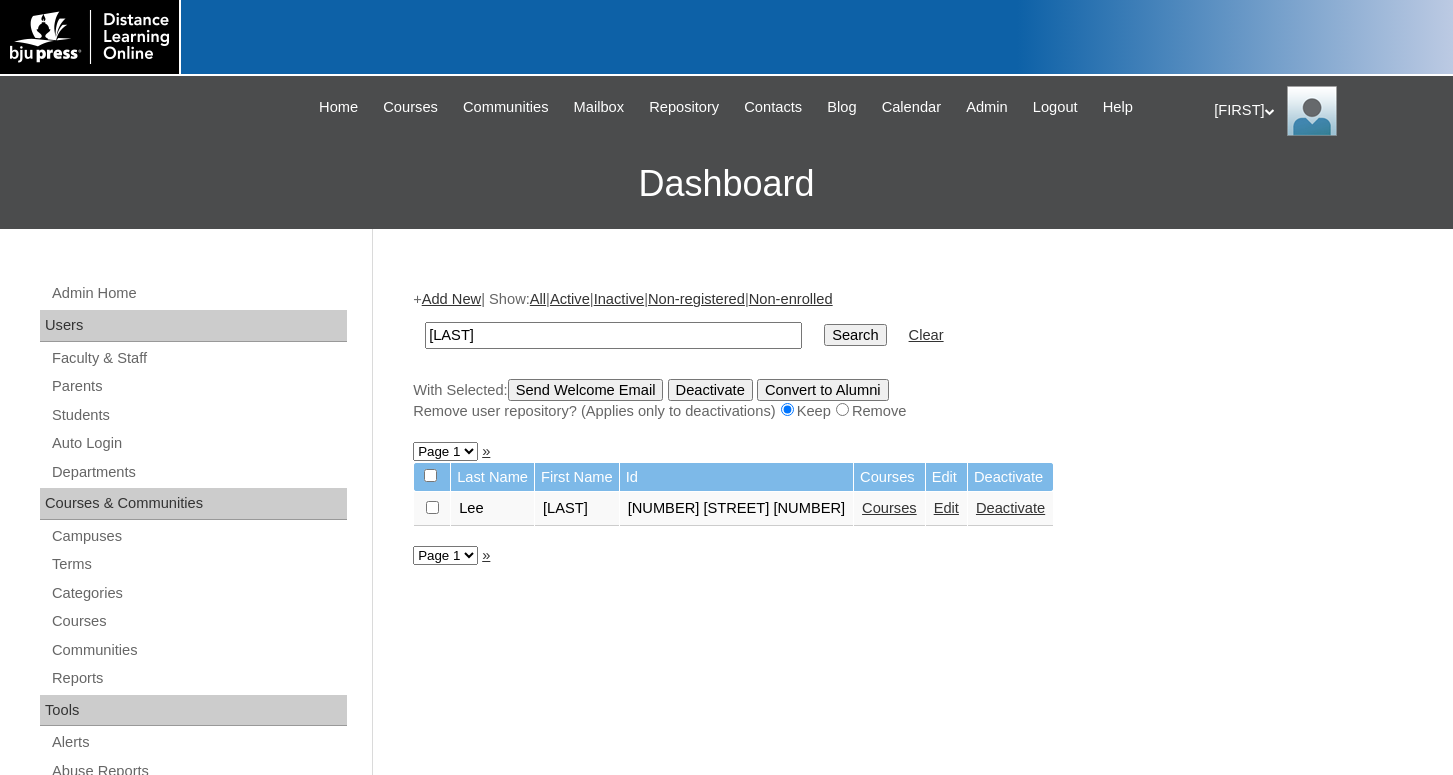 scroll, scrollTop: 0, scrollLeft: 0, axis: both 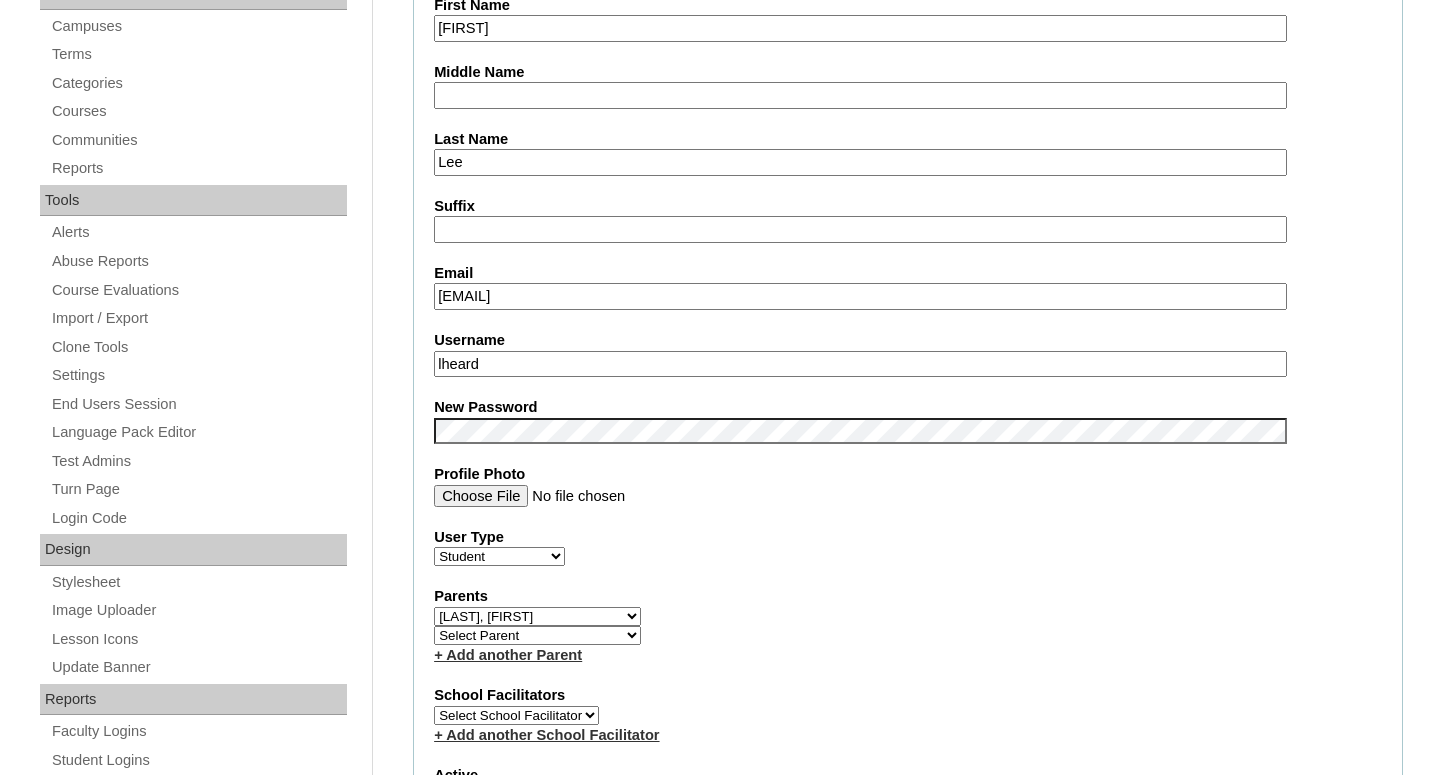 drag, startPoint x: 518, startPoint y: 363, endPoint x: 380, endPoint y: 364, distance: 138.00362 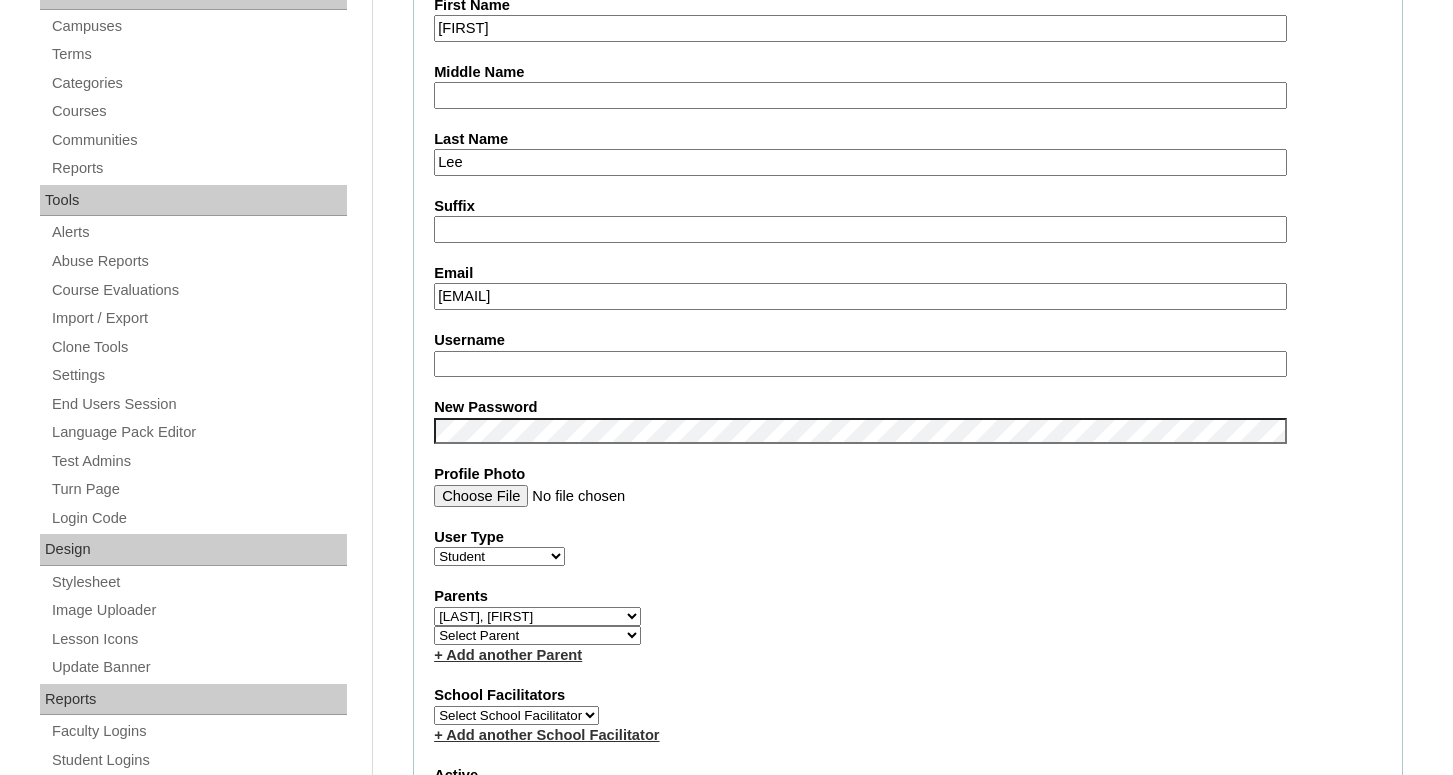 type 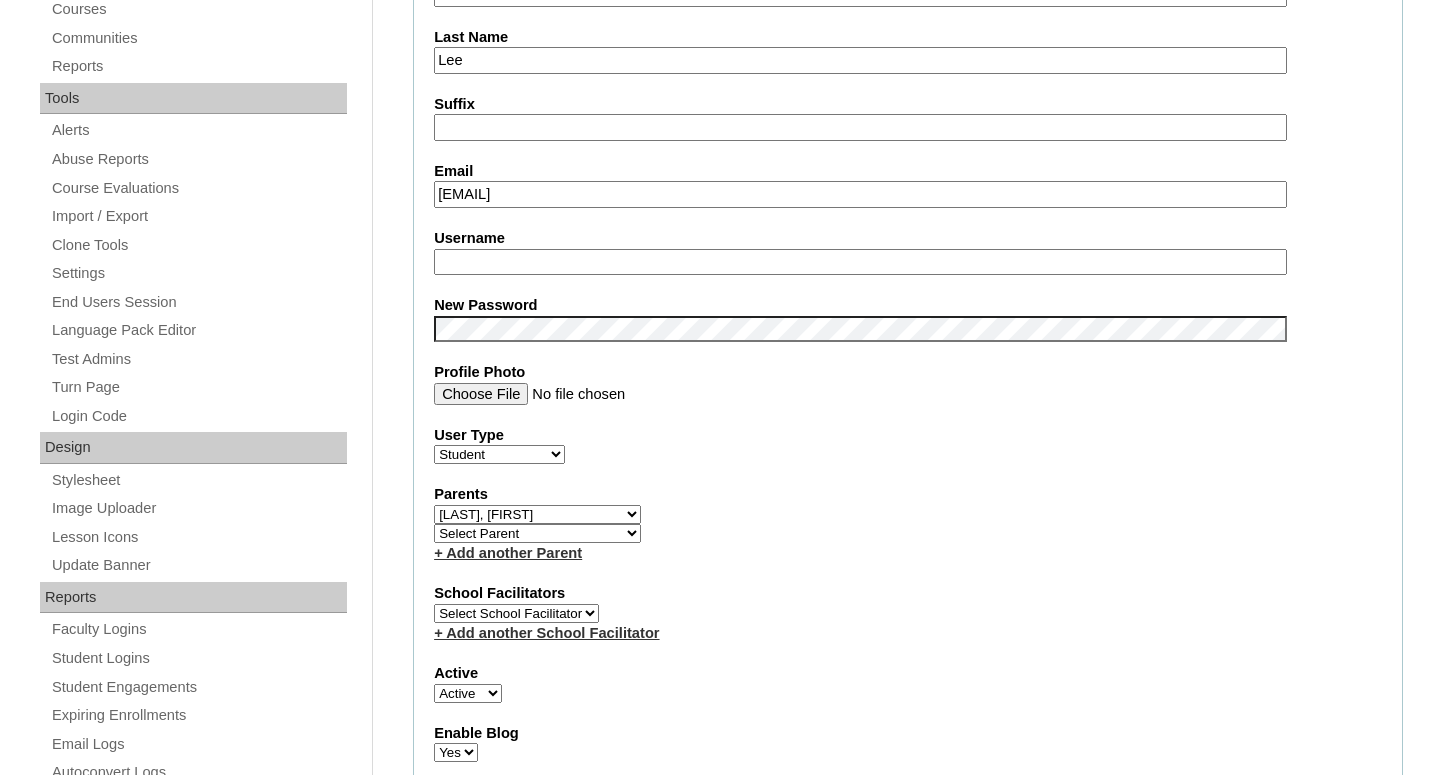 click on "Select Parent
[FIRST], [LAST]
[FIRST], [LAST]
[FIRST], [LAST]
[FIRST], [LAST]
[FIRST], [LAST]
[FIRST], [LAST]
[FIRST], [LAST]
Facilitator, Korean School
G1, G1
[FIRST], [LAST]
[FIRST], [LAST]
[FIRST], [LAST]
[FIRST], [LAST]
[FIRST], [LAST]
[FIRST], [LAST]
[FIRST], [LAST]
[FIRST], [LAST]
[FIRST], [LAST]
[FIRST], [LAST]
[FIRST], [LAST]
[FIRST], [LAST]
[FIRST], [LAST]
[FIRST], [LAST]
[FIRST], [LAST]
[FIRST], [LAST]
[FIRST], [LAST]
[FIRST], [LAST]
[FIRST], [LAST]
[FIRST], [LAST]
[FIRST], [LAST]
[FIRST], [LAST]
[FIRST], [LAST]
[FIRST], [LAST]
[FIRST], [LAST]
[FIRST], [LAST]
[FIRST], [LAST]
[FIRST], [LAST]
[FIRST], [LAST]
[FIRST], [LAST]
[FIRST], [LAST]
[FIRST], [LAST]
[FIRST], [LAST]
[FIRST], [LAST]" at bounding box center [537, 514] 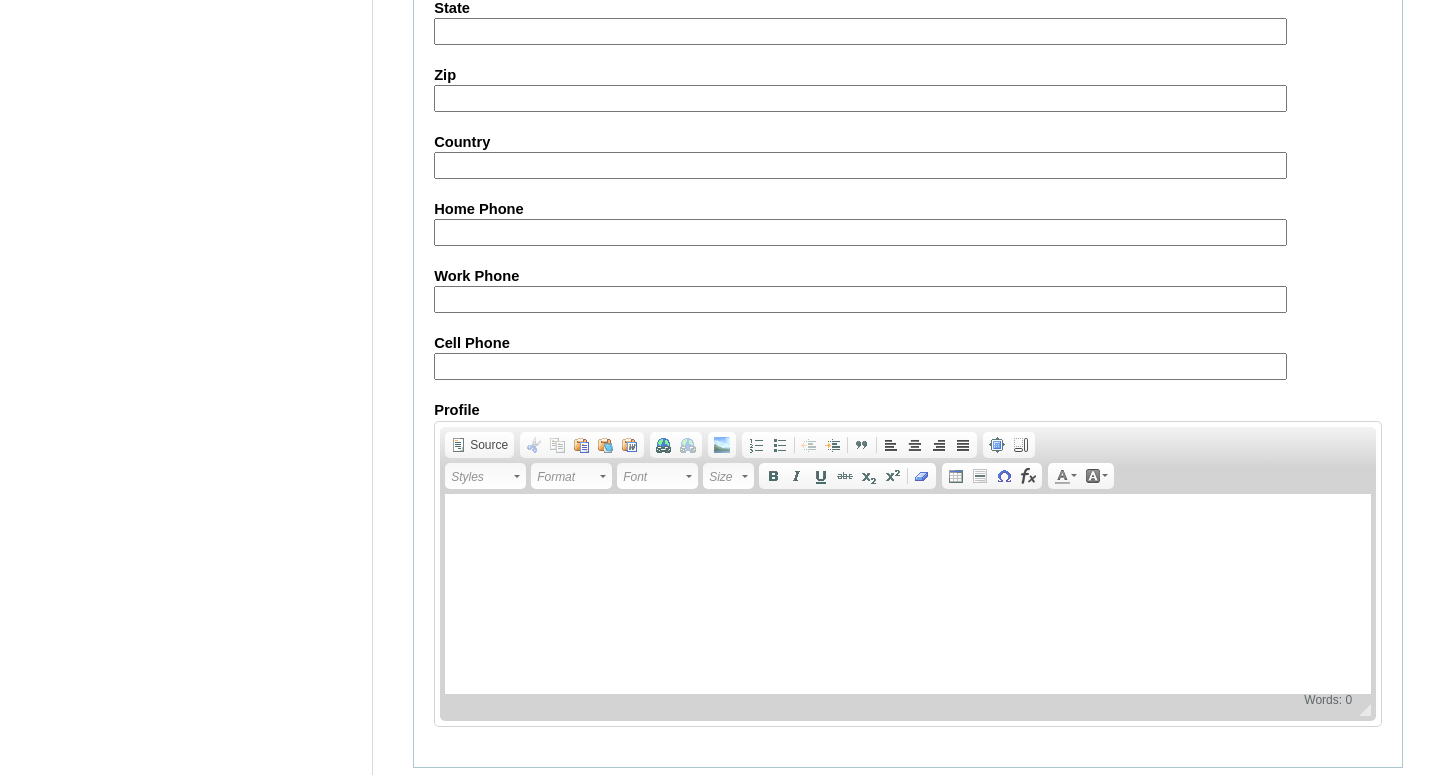 scroll, scrollTop: 2307, scrollLeft: 0, axis: vertical 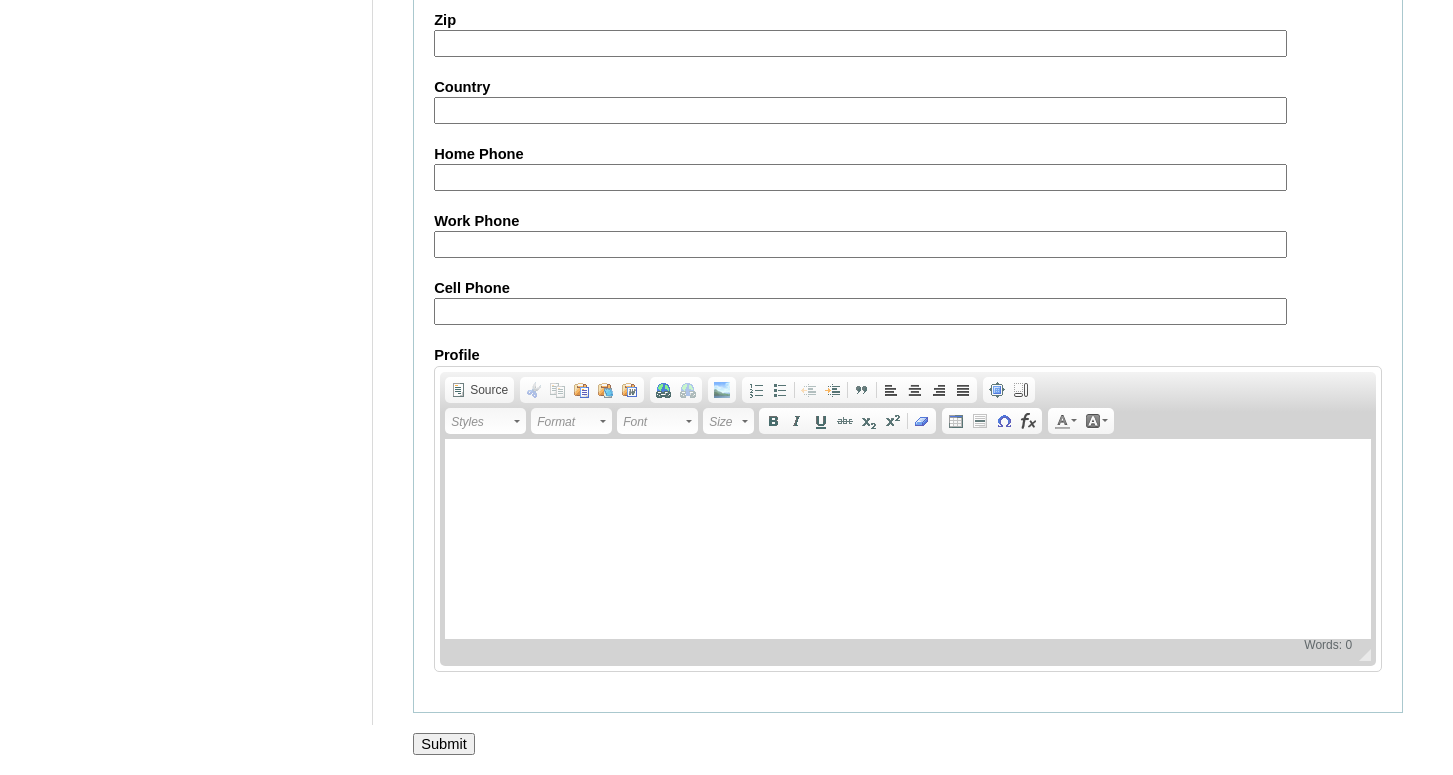 click on "Submit" at bounding box center (444, 744) 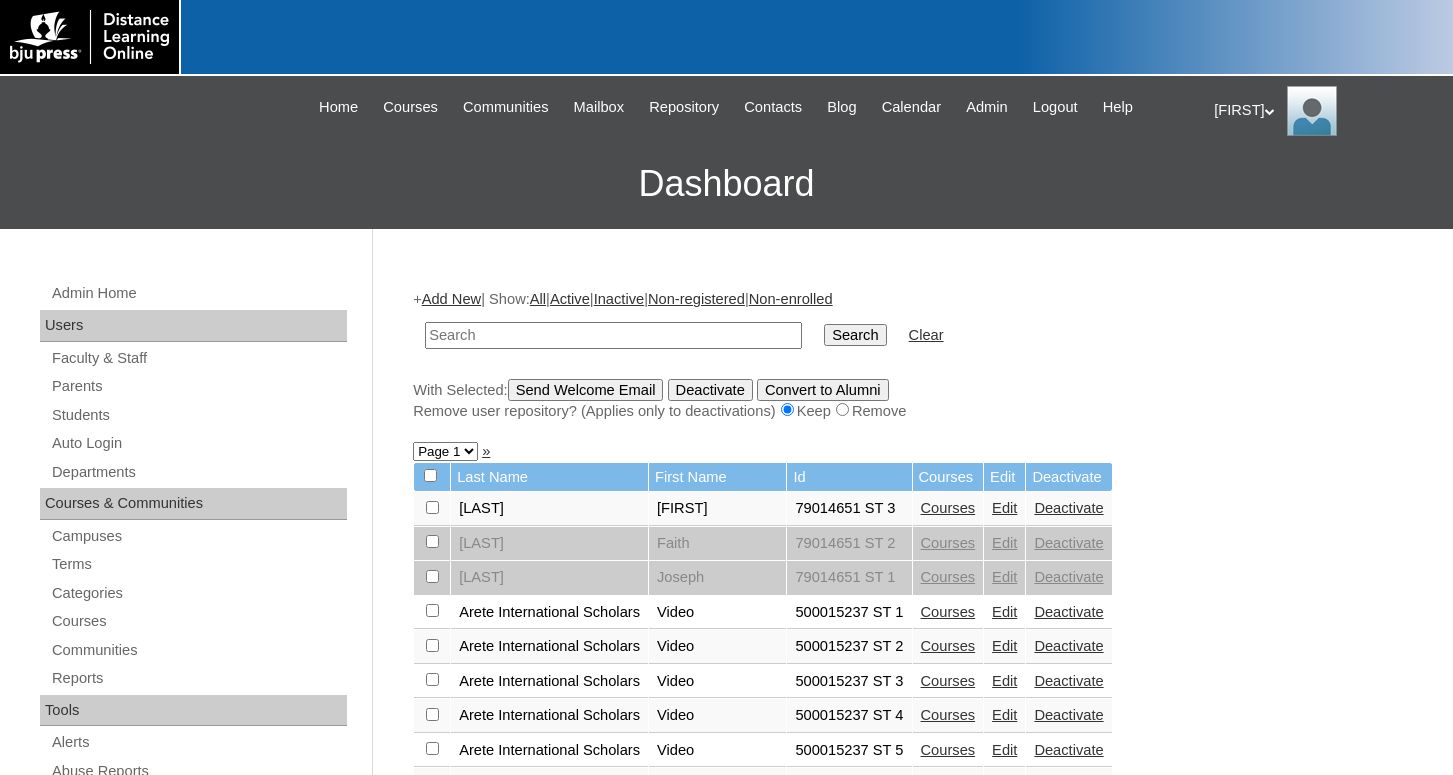 scroll, scrollTop: 0, scrollLeft: 0, axis: both 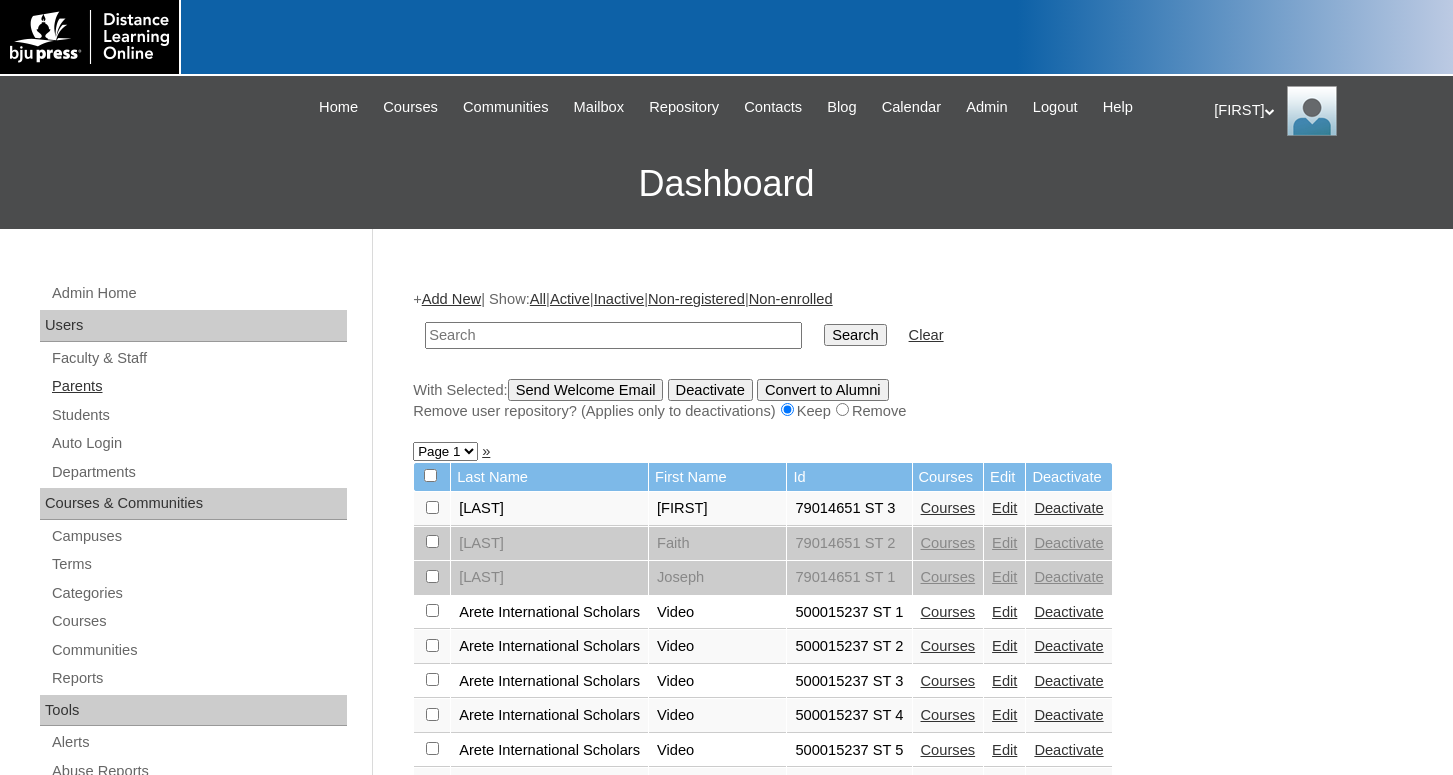 click on "Parents" at bounding box center [198, 386] 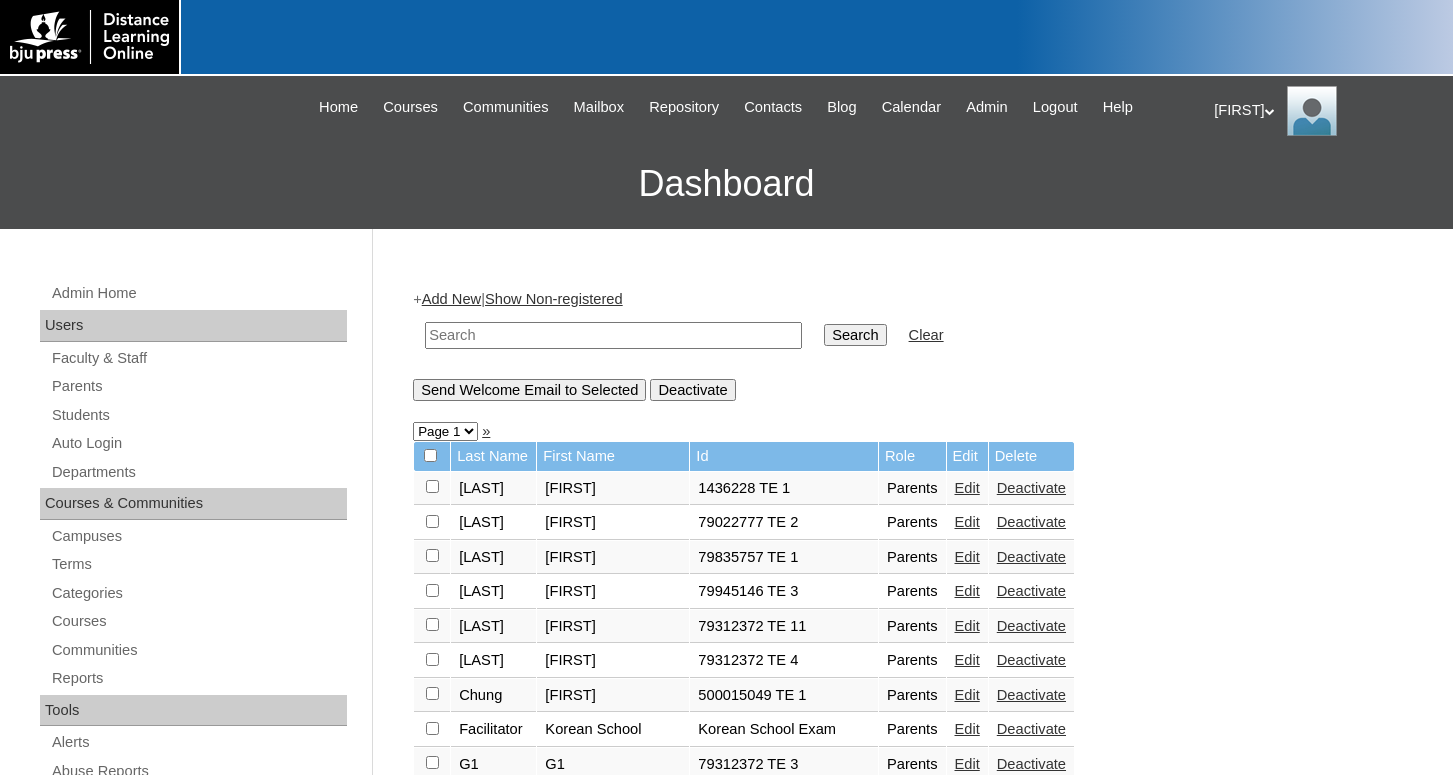 scroll, scrollTop: 0, scrollLeft: 0, axis: both 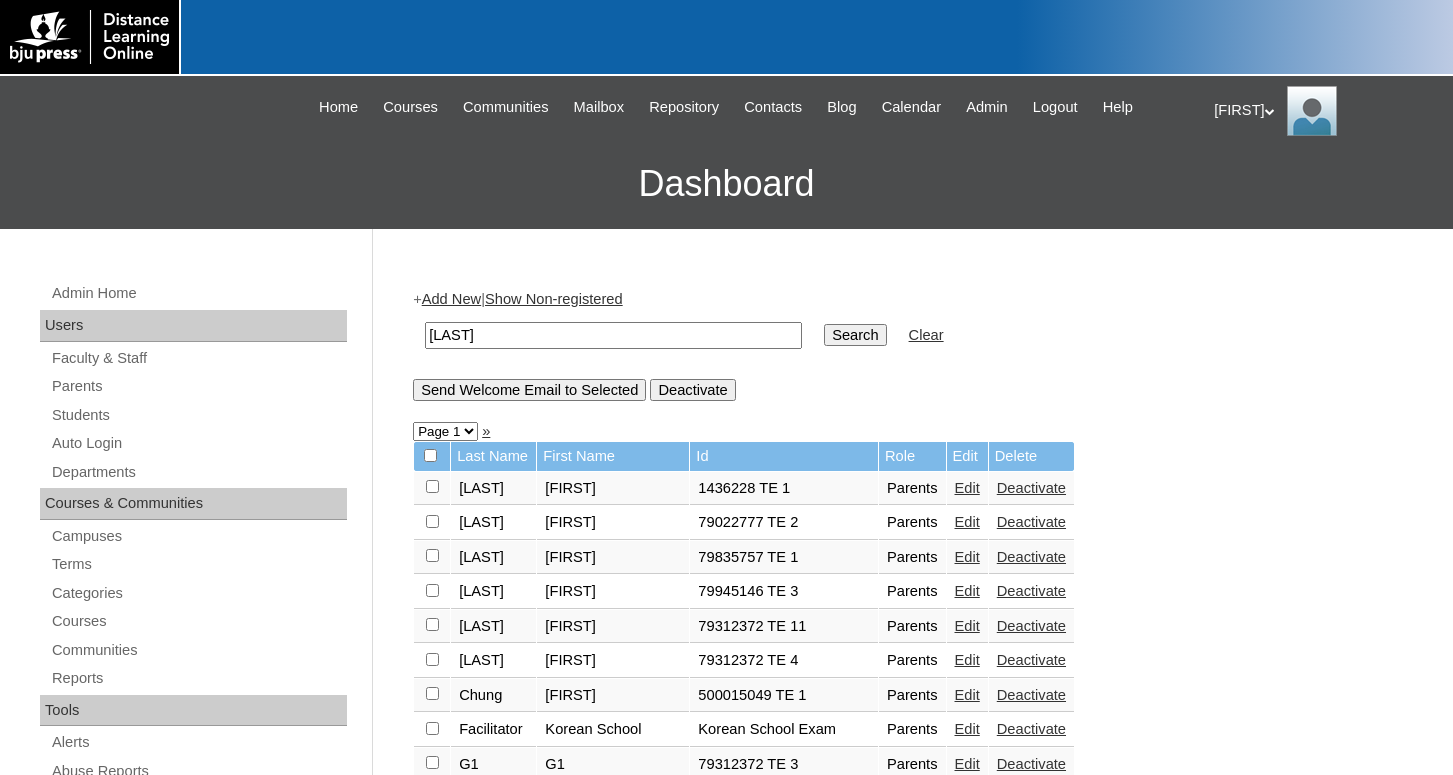 type on "[LAST]" 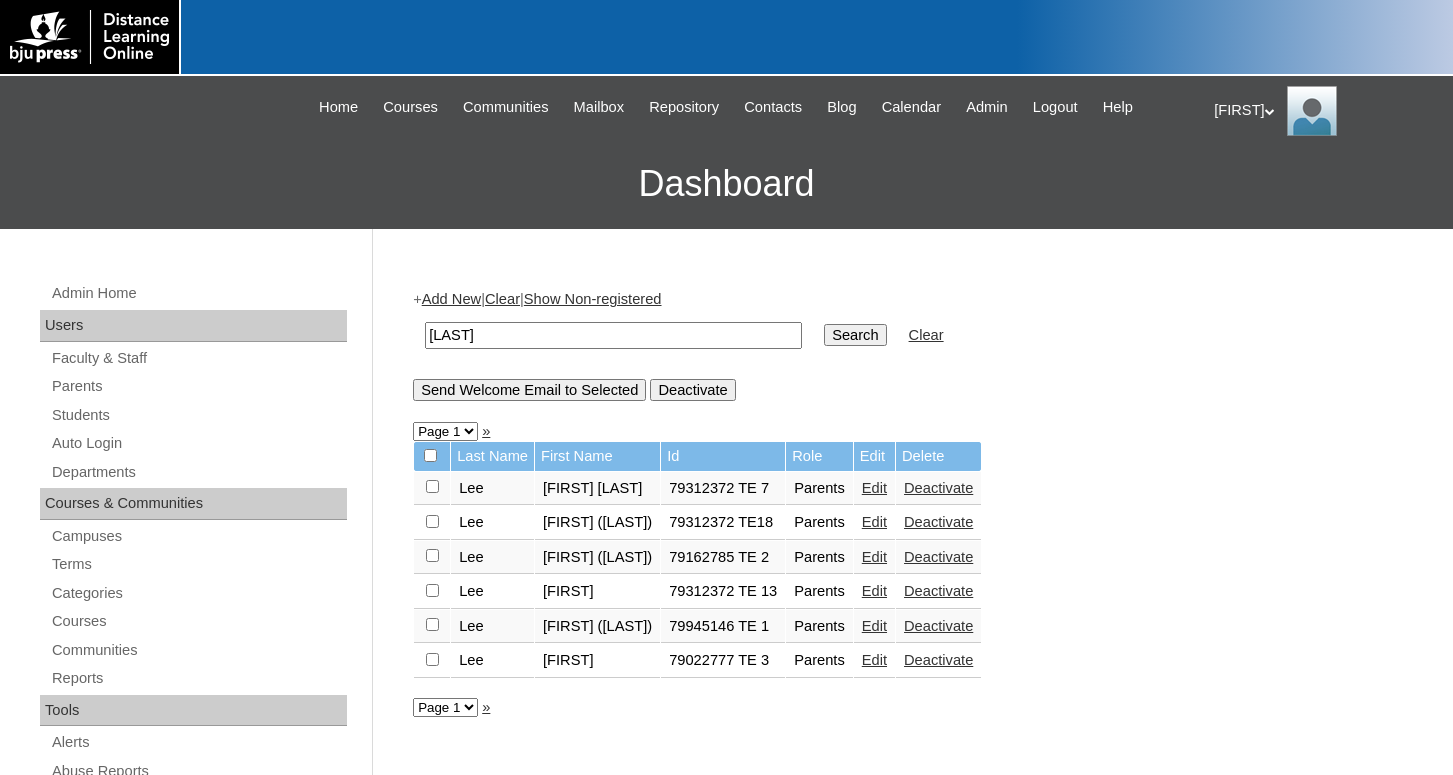 scroll, scrollTop: 0, scrollLeft: 0, axis: both 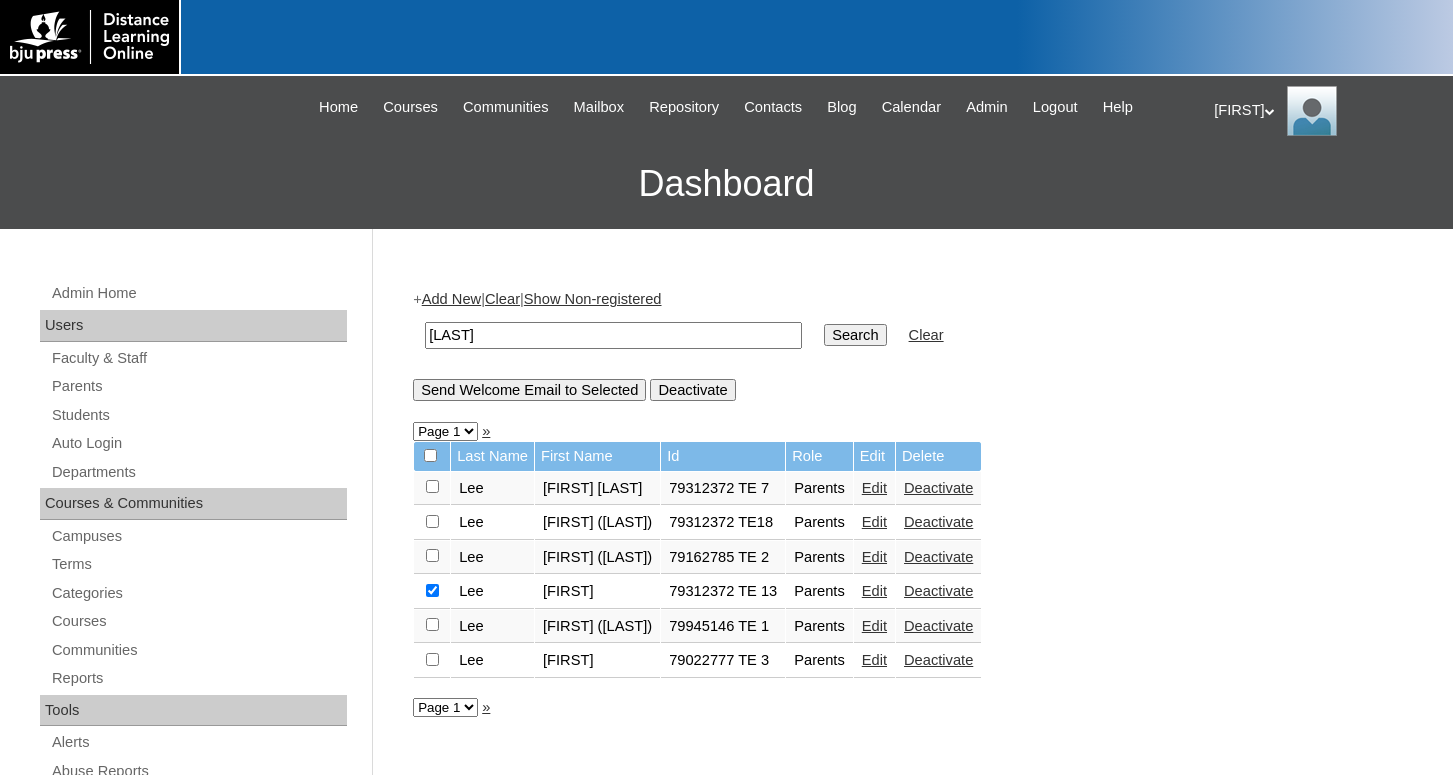 click on "Send Welcome Email to Selected" at bounding box center (529, 390) 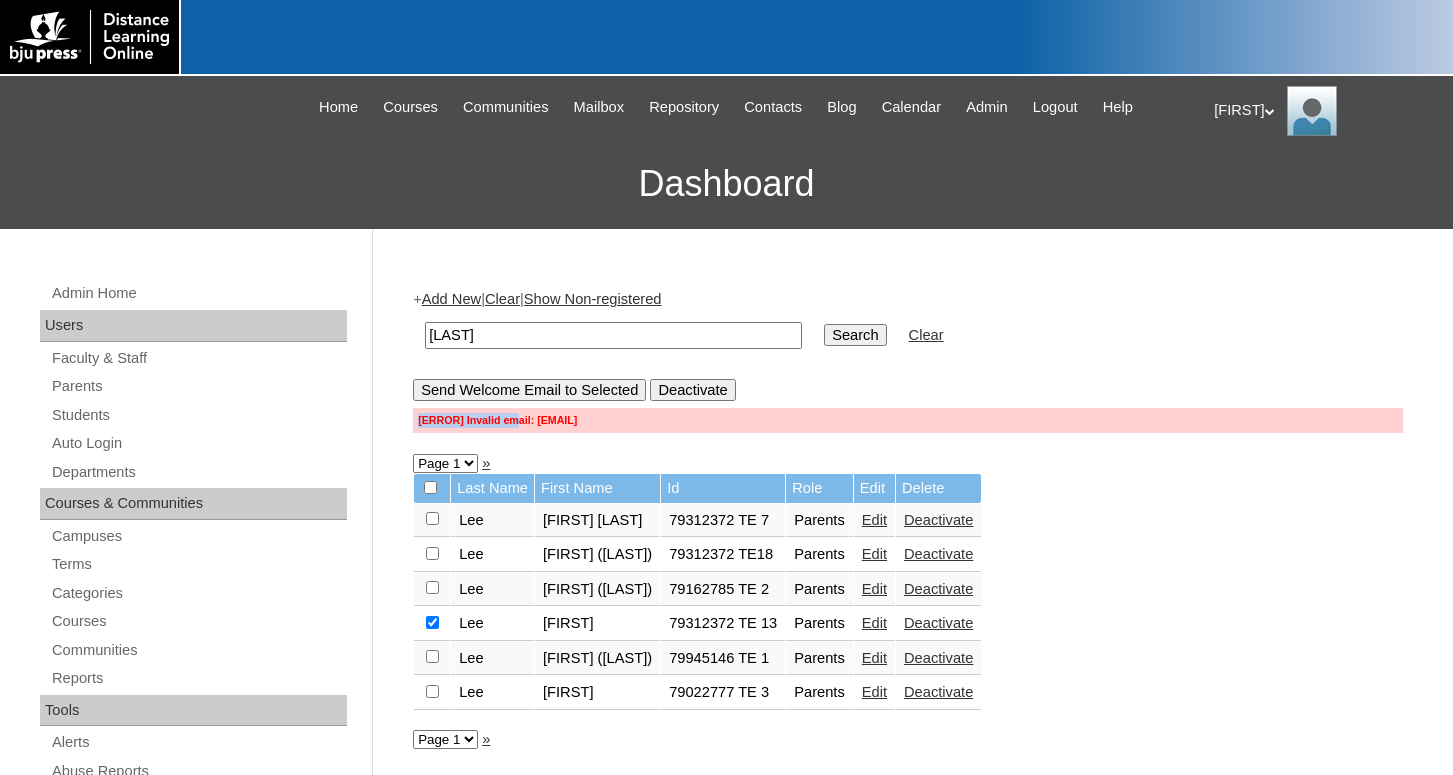 drag, startPoint x: 387, startPoint y: 362, endPoint x: 743, endPoint y: 390, distance: 357.09943 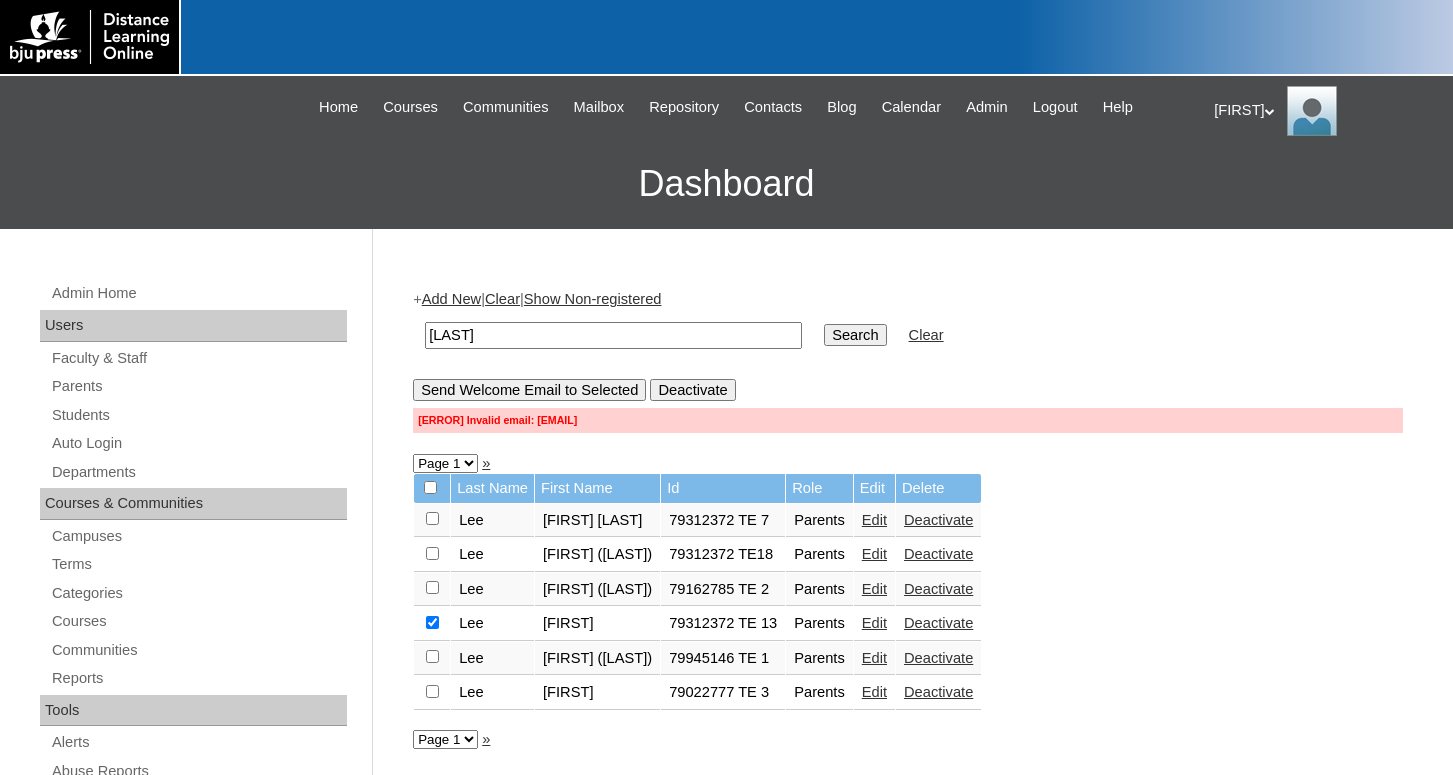 click on "+  Add New  |
Clear  |
Show Non-registered
lee Search Clear
Send Welcome Email to Selected
Deactivate
[ERROR] Invalid email:  [EMAIL]" at bounding box center [908, 360] 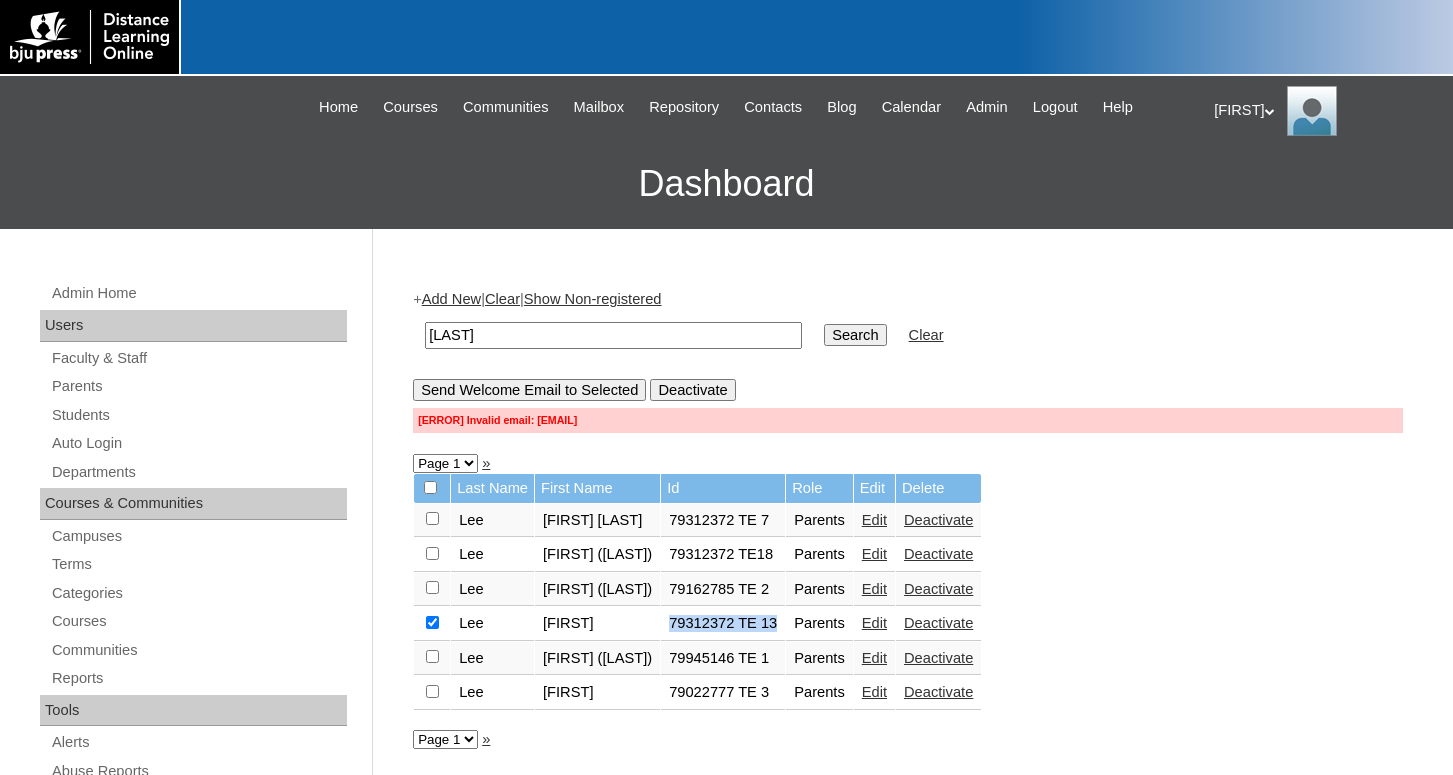 drag, startPoint x: 716, startPoint y: 629, endPoint x: 824, endPoint y: 630, distance: 108.00463 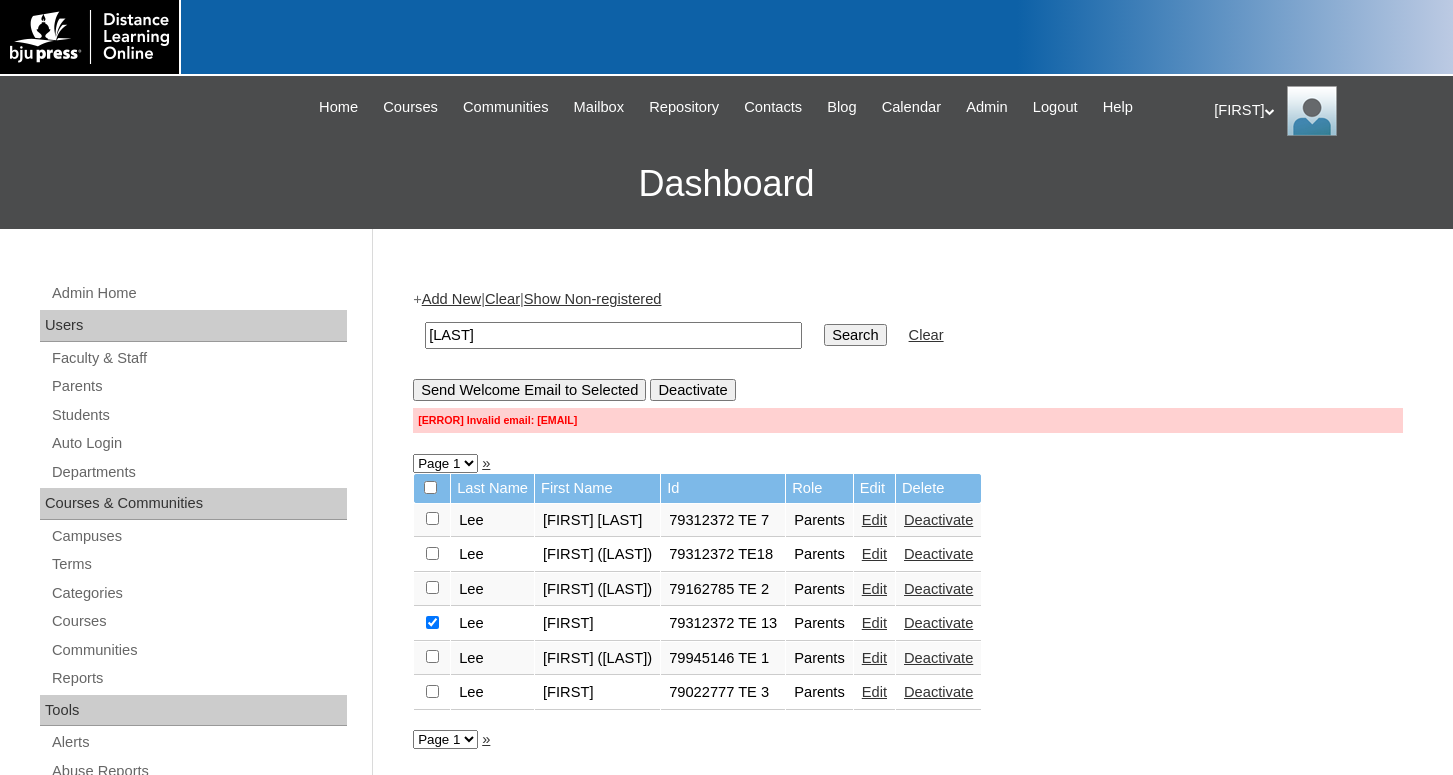 click on "[FIRST]
My Profile
My Settings
Logout" at bounding box center (1323, 111) 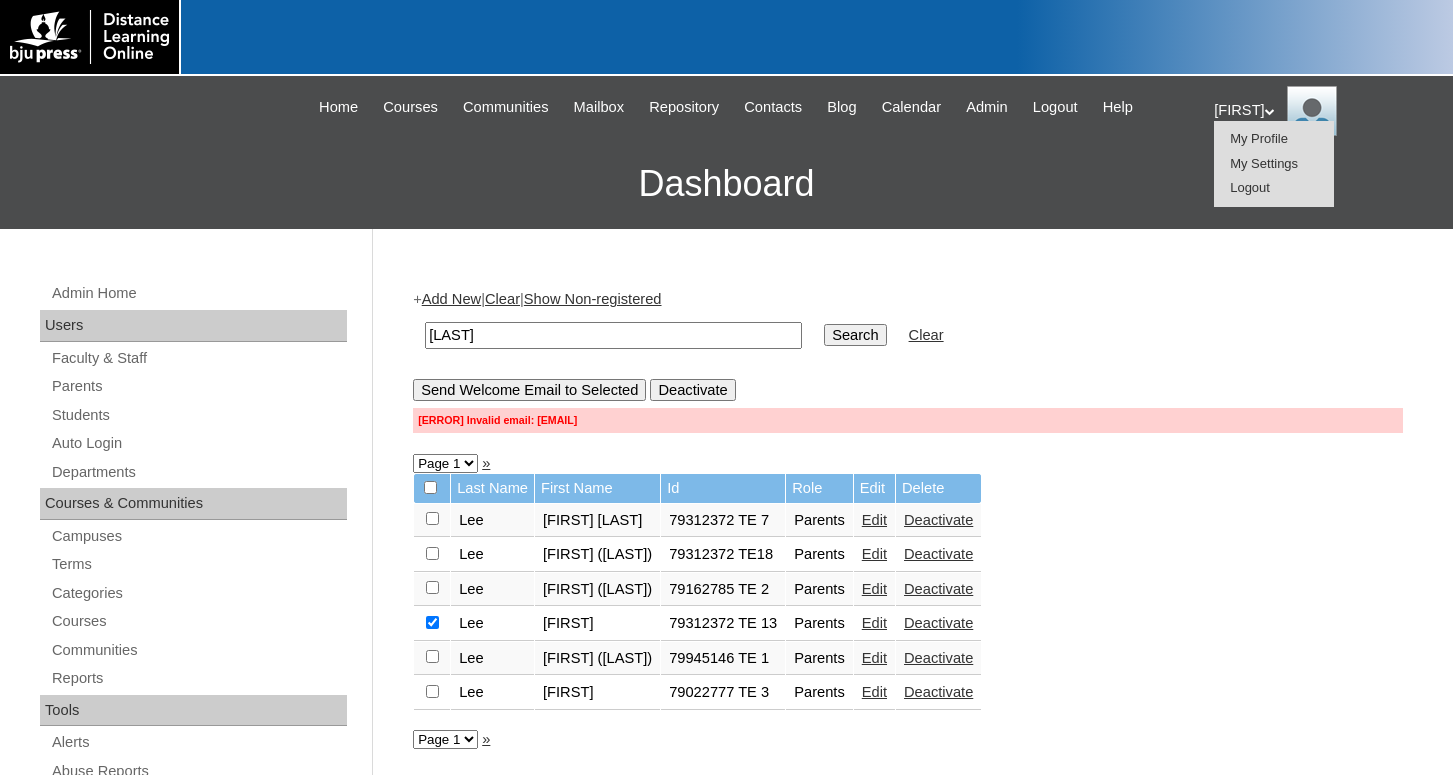 click on "Logout" at bounding box center (1250, 187) 